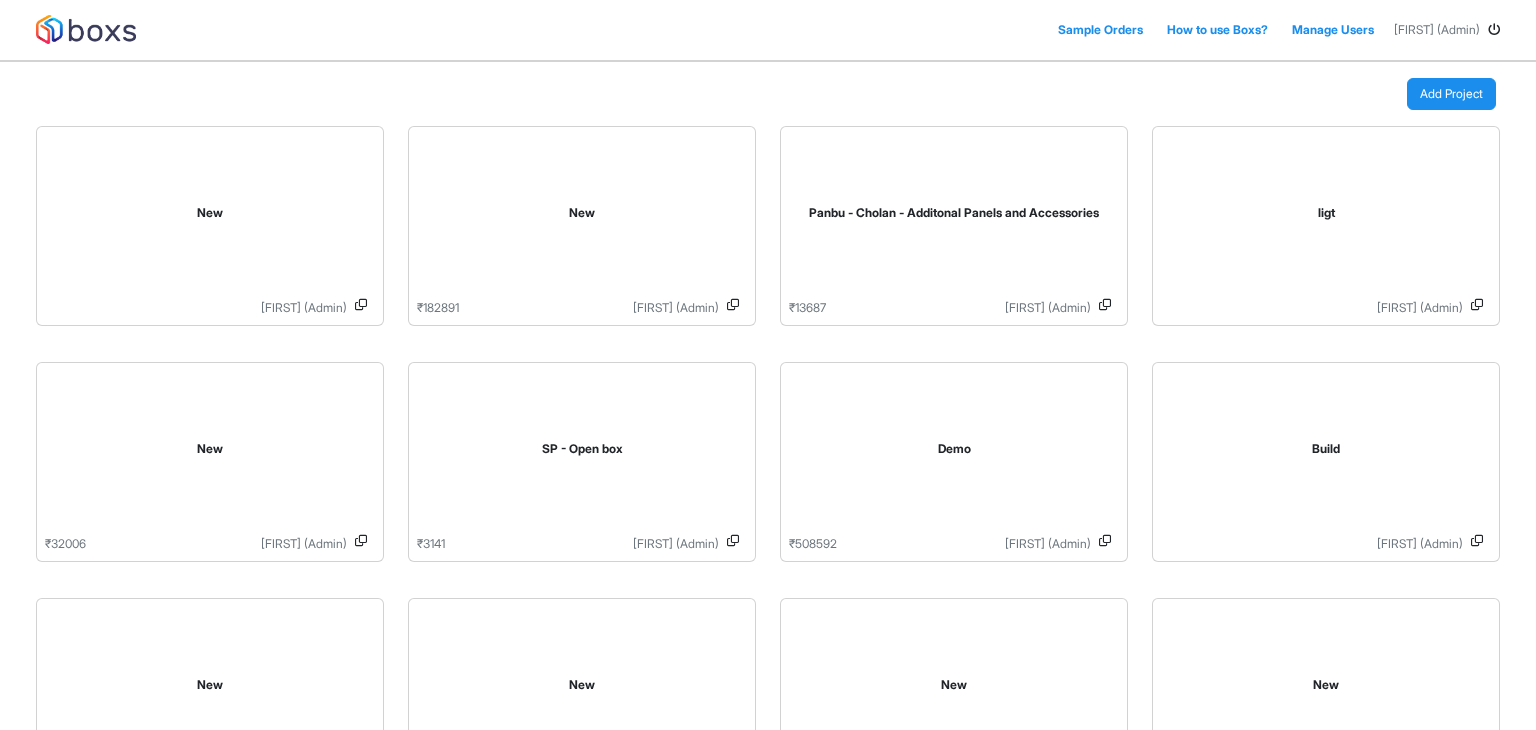 scroll, scrollTop: 0, scrollLeft: 0, axis: both 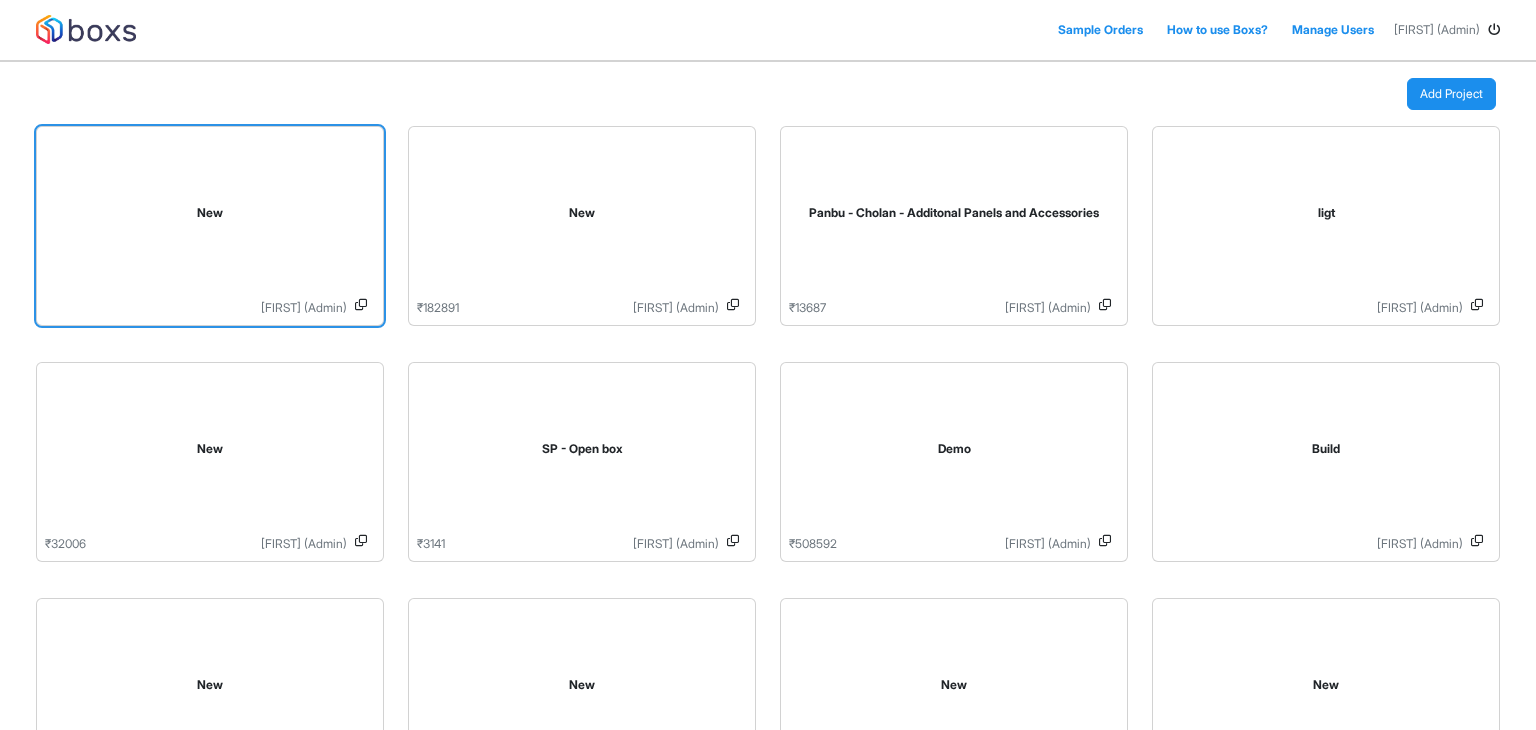 click on "New" at bounding box center [210, 217] 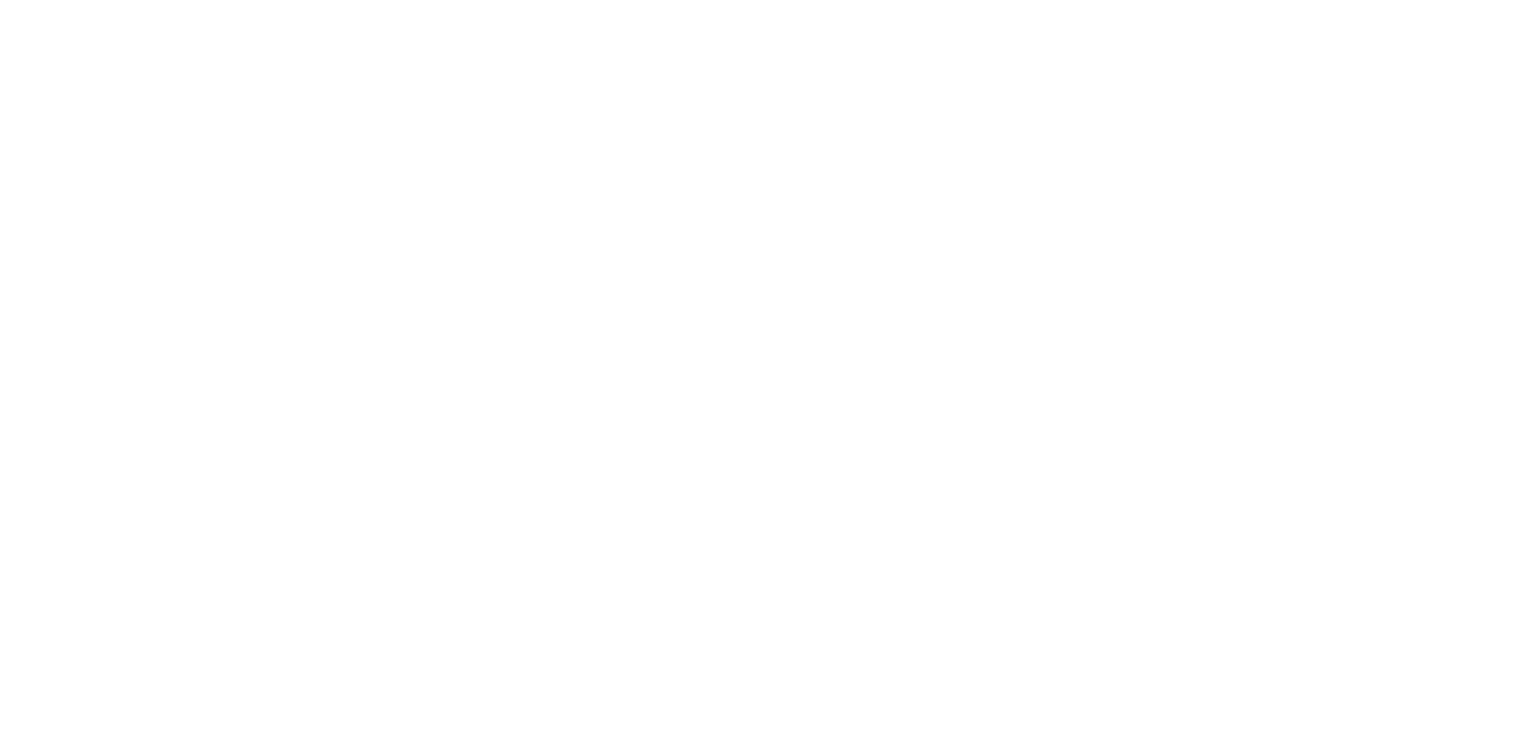 scroll, scrollTop: 0, scrollLeft: 0, axis: both 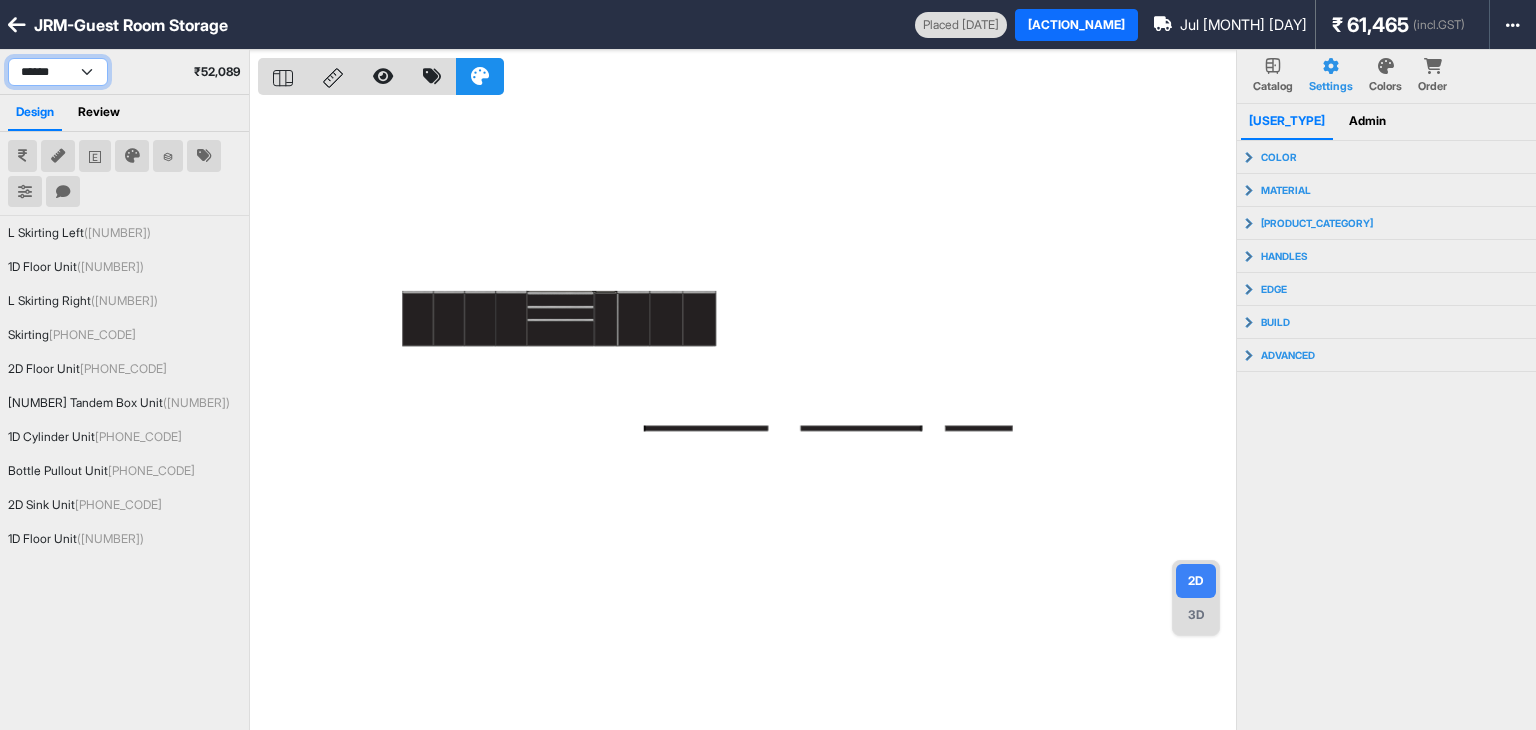 click on "******" at bounding box center (58, 72) 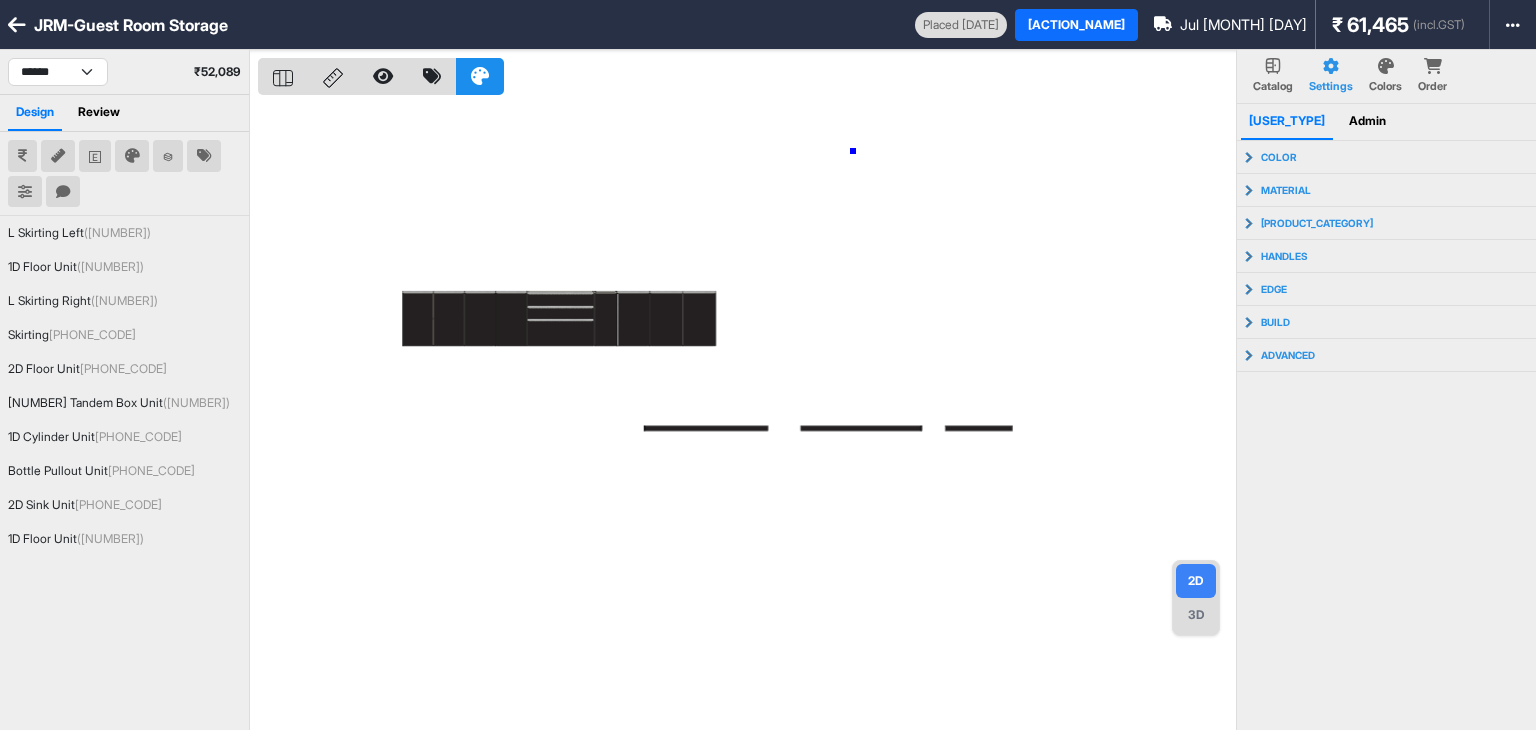 click at bounding box center [747, 415] 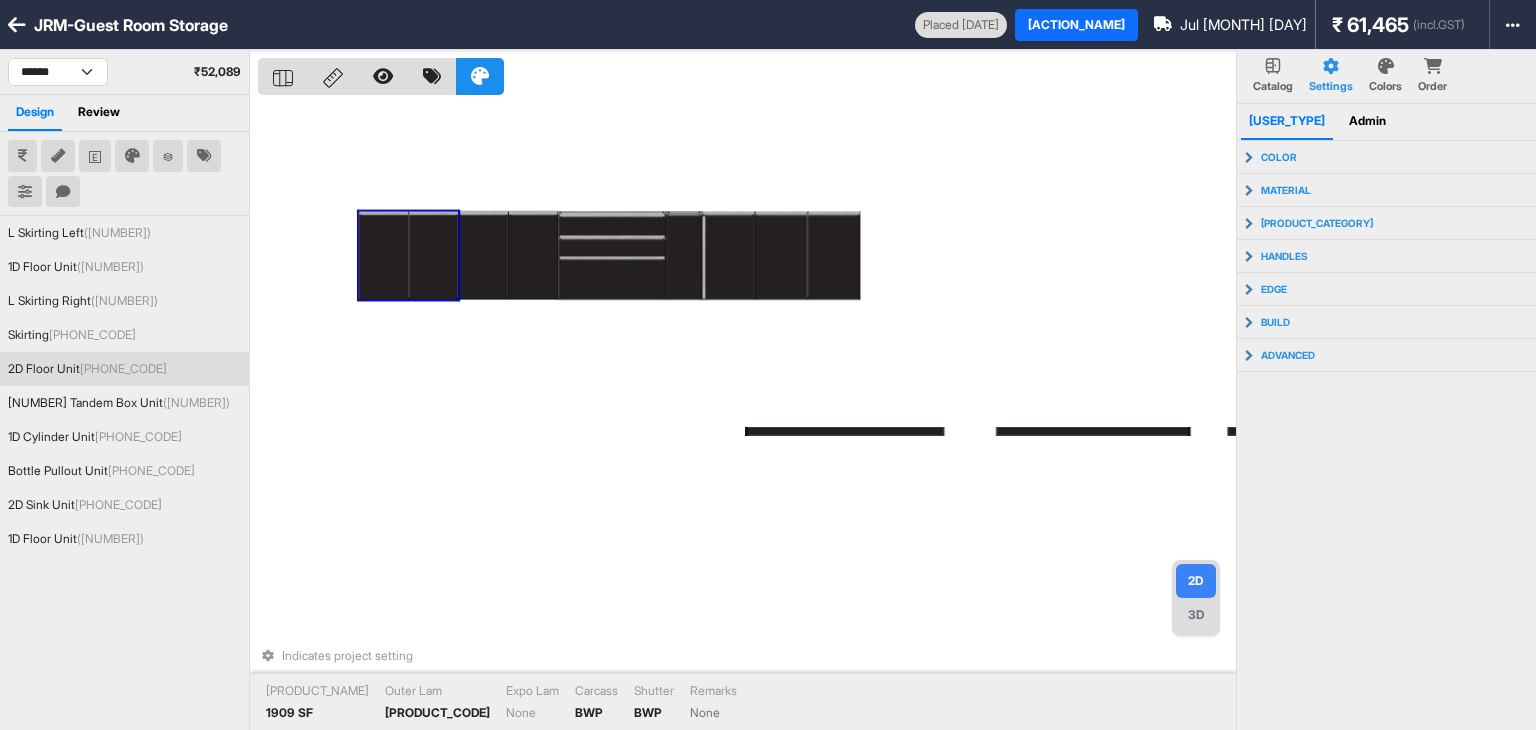 click at bounding box center [384, 257] 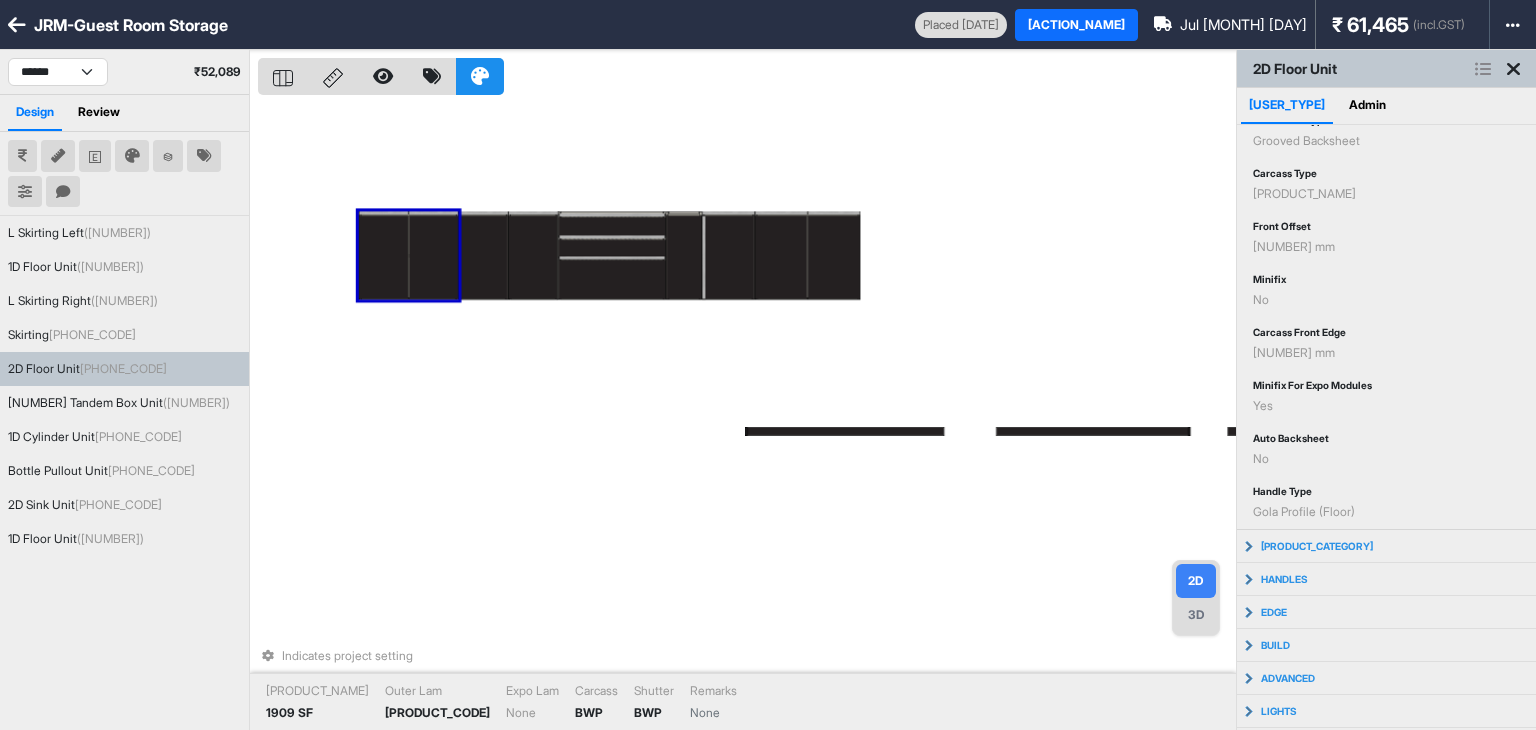 scroll, scrollTop: 452, scrollLeft: 0, axis: vertical 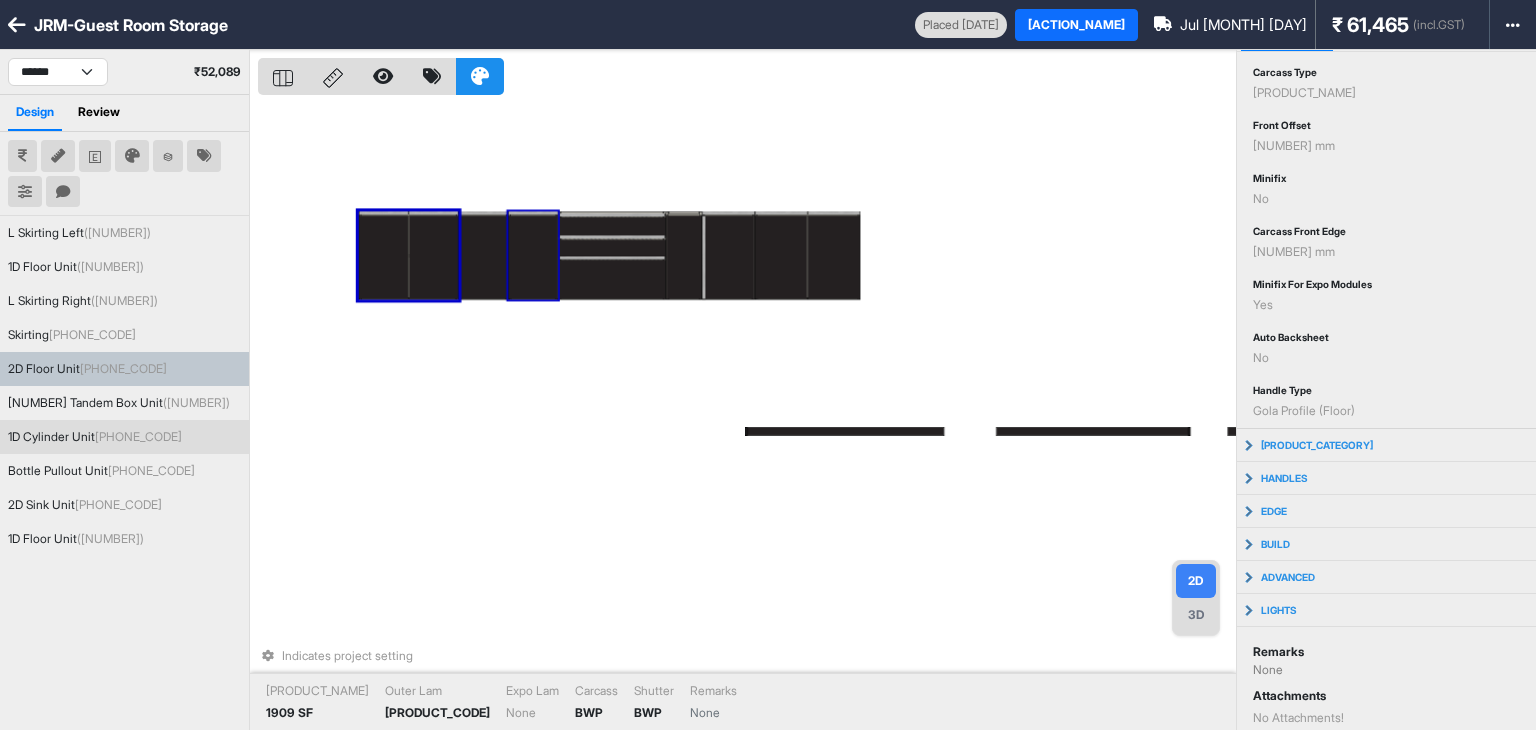 click at bounding box center [533, 257] 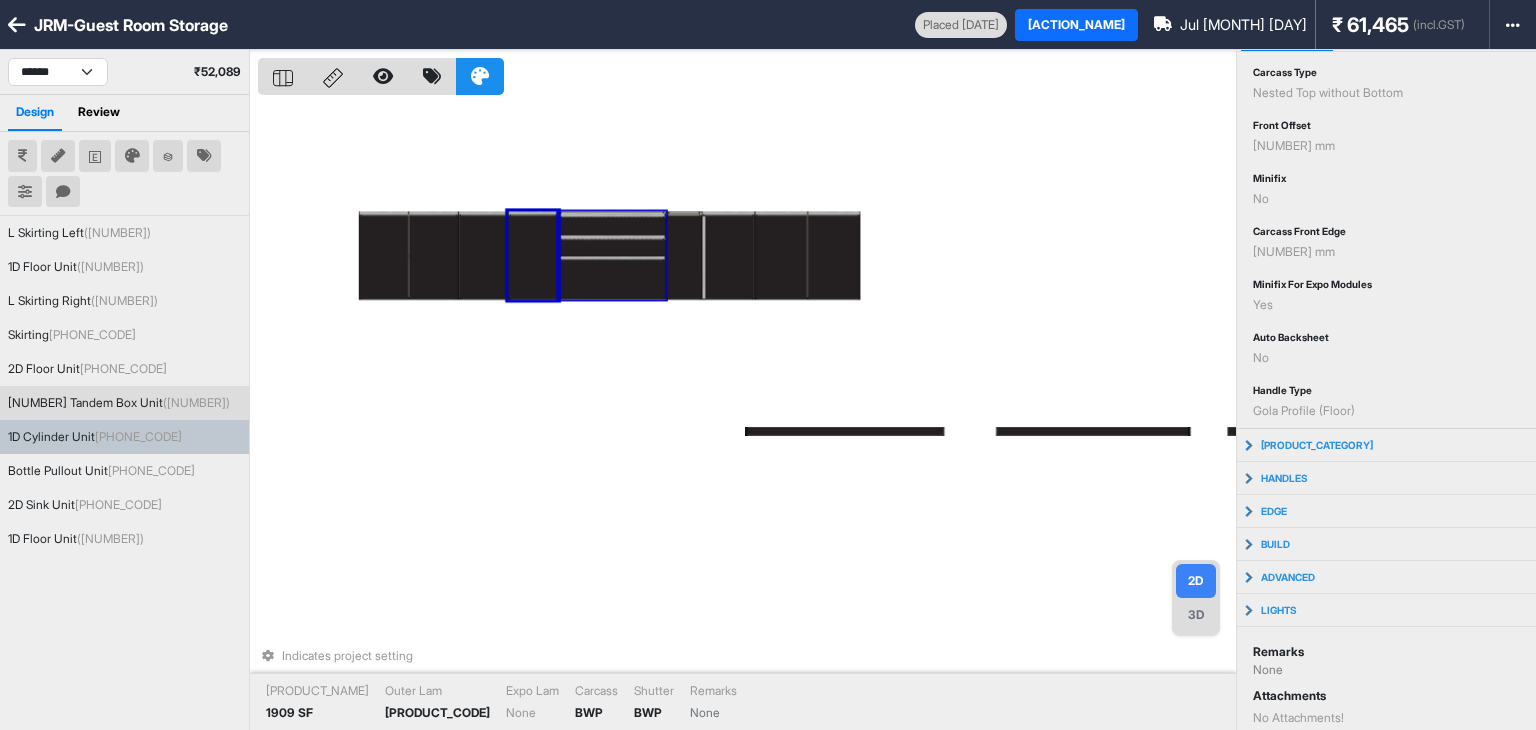 click at bounding box center (612, 279) 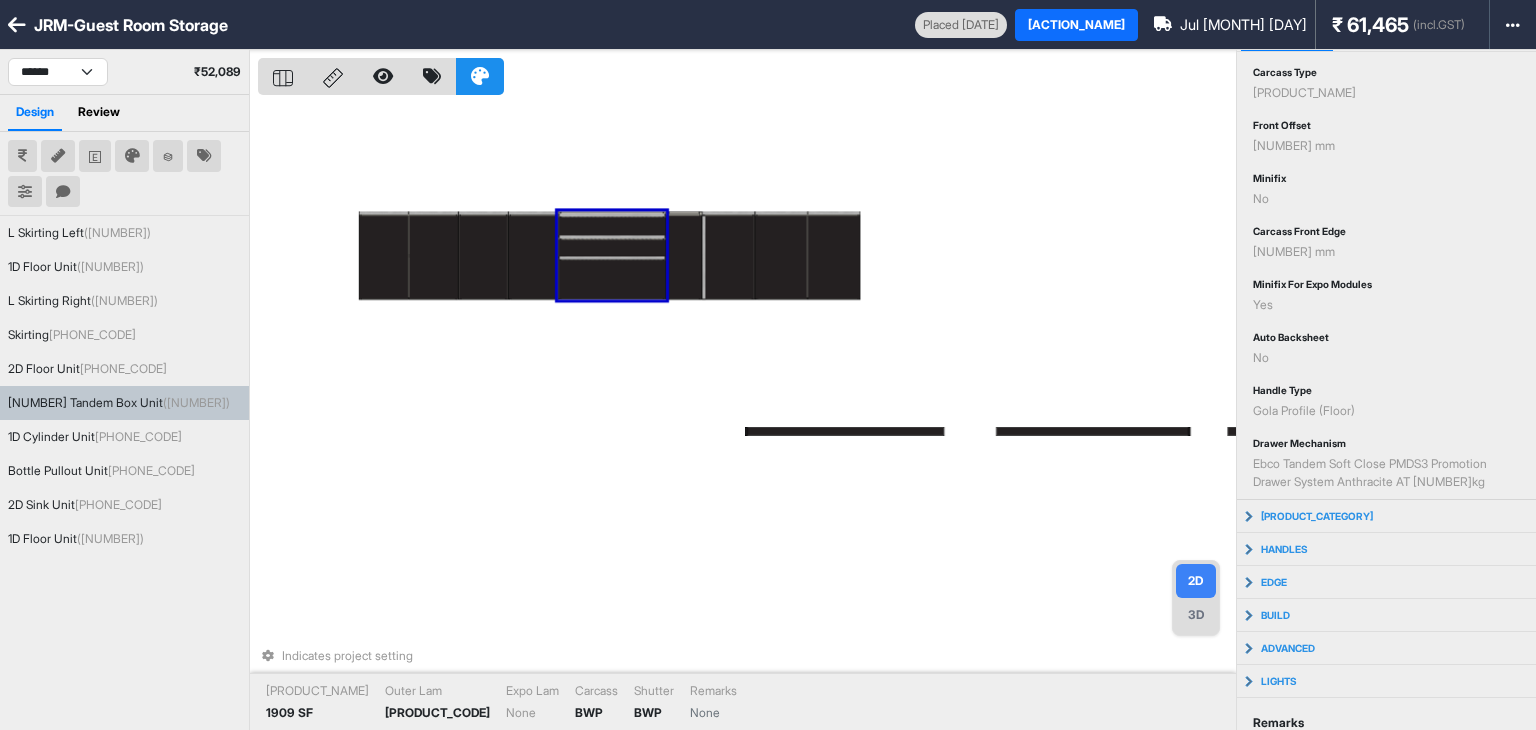 click at bounding box center (612, 279) 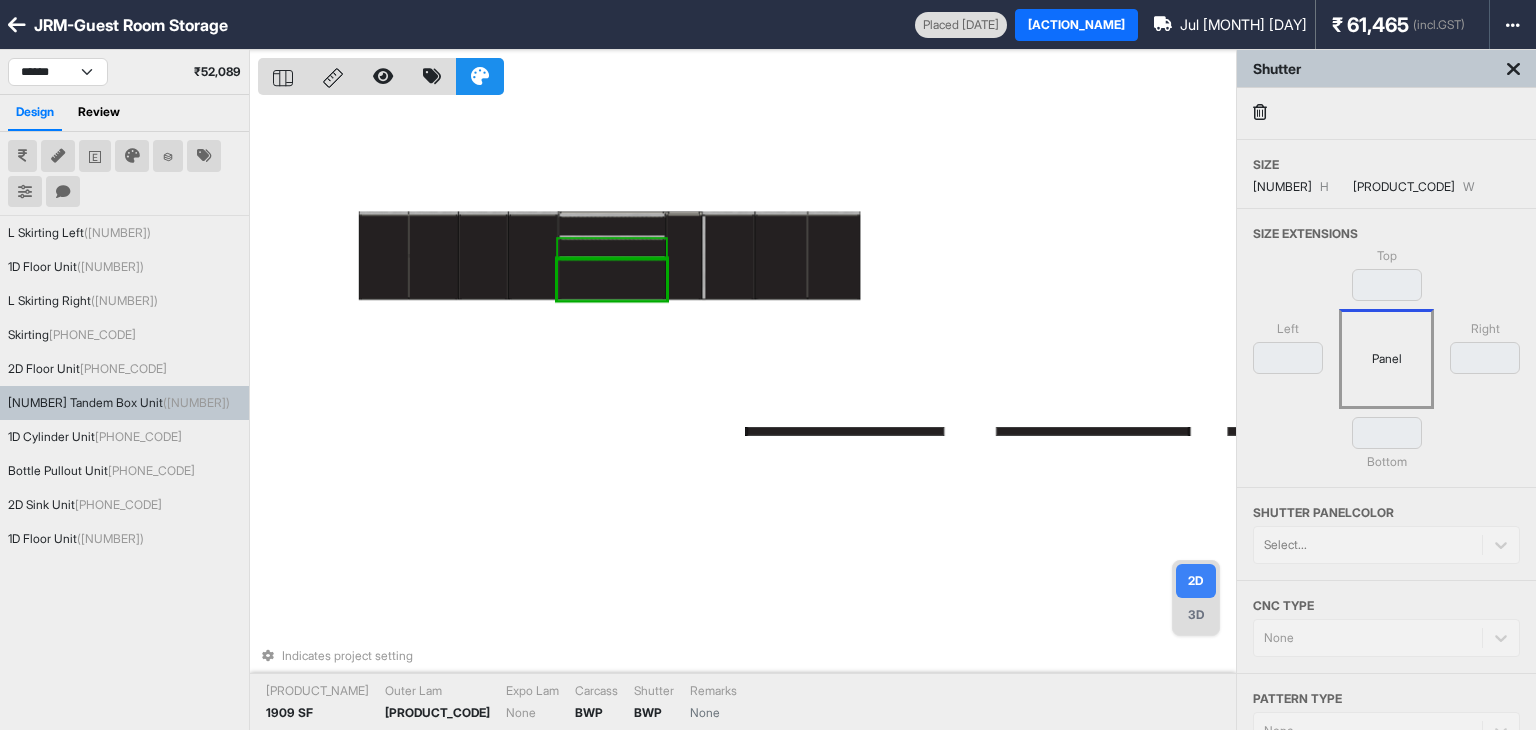 scroll, scrollTop: 0, scrollLeft: 0, axis: both 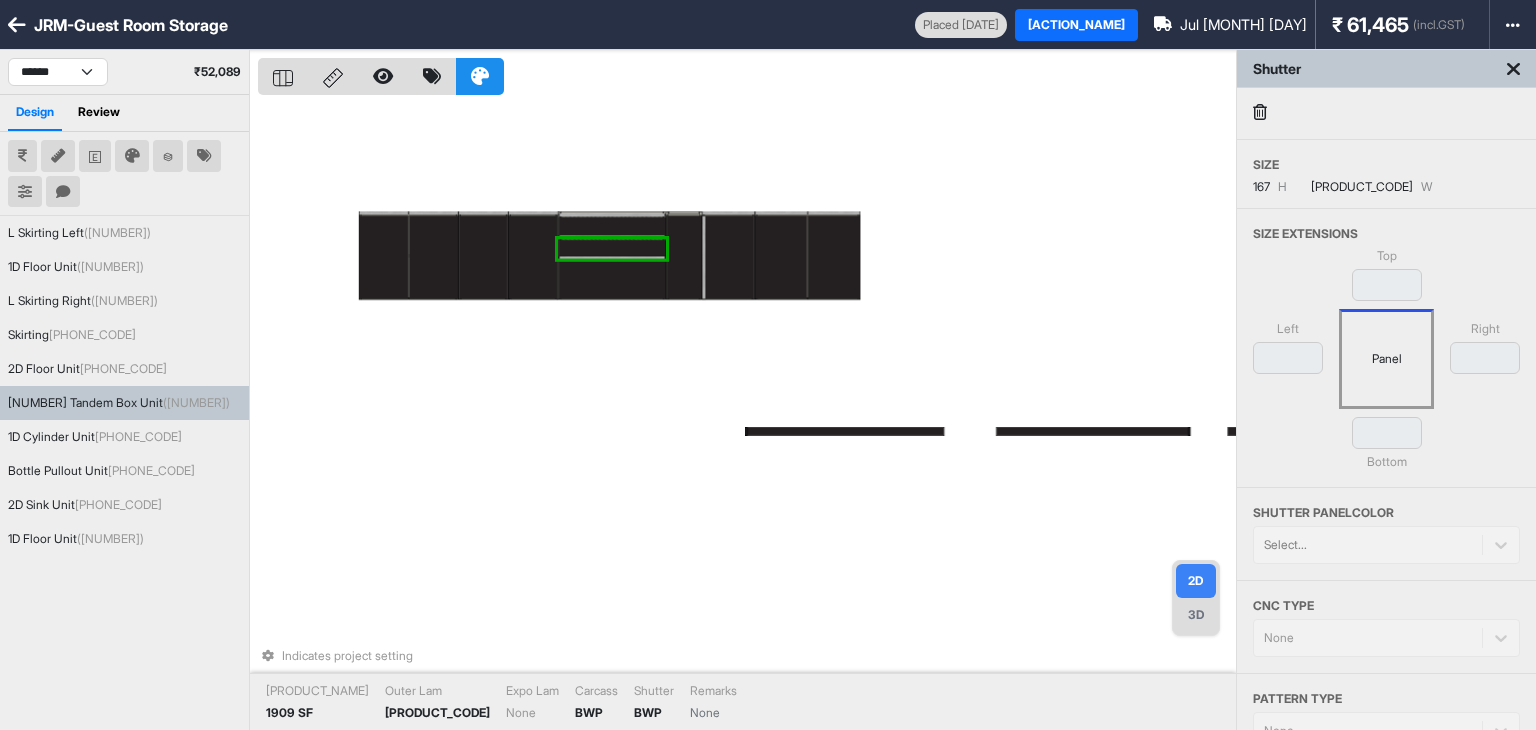 click at bounding box center [612, 237] 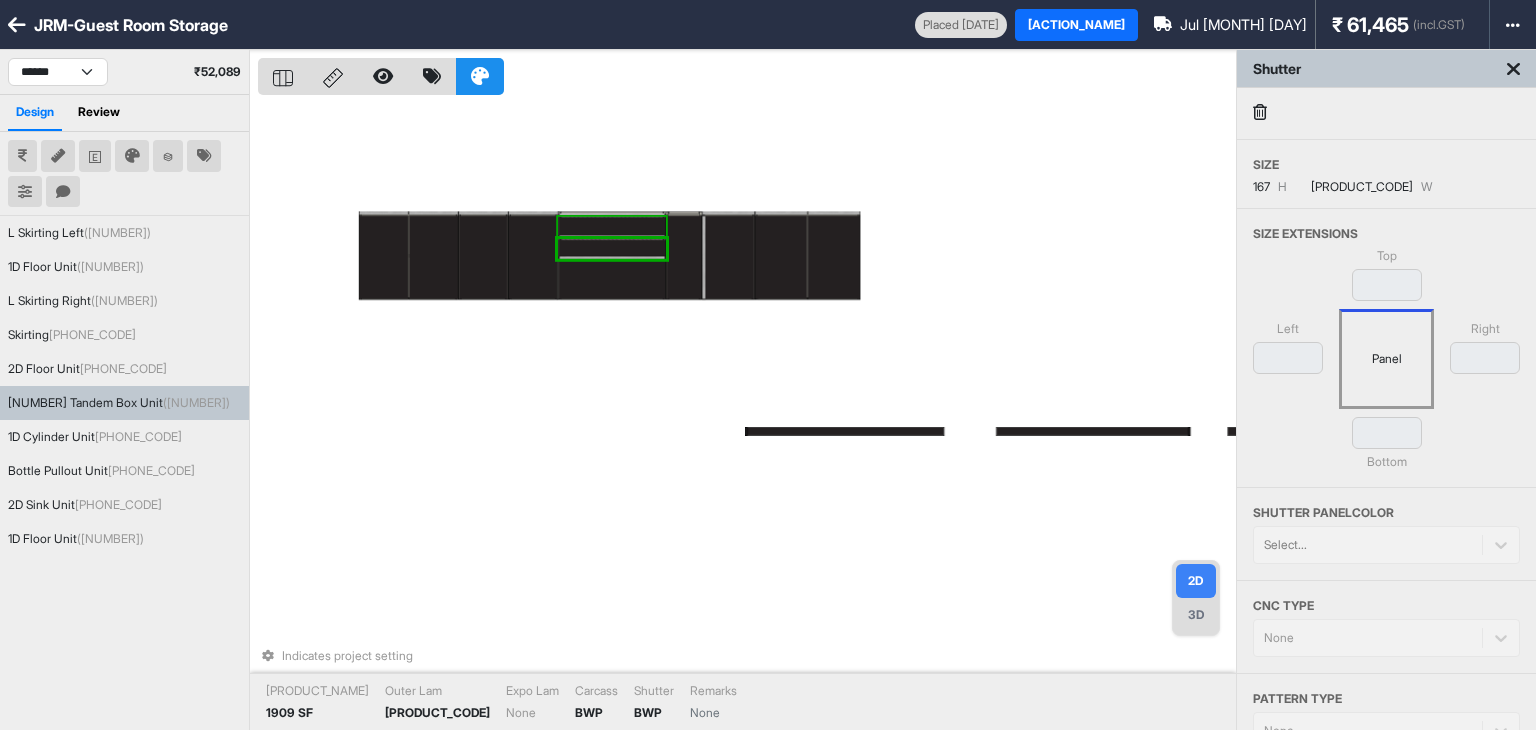 click at bounding box center (612, 227) 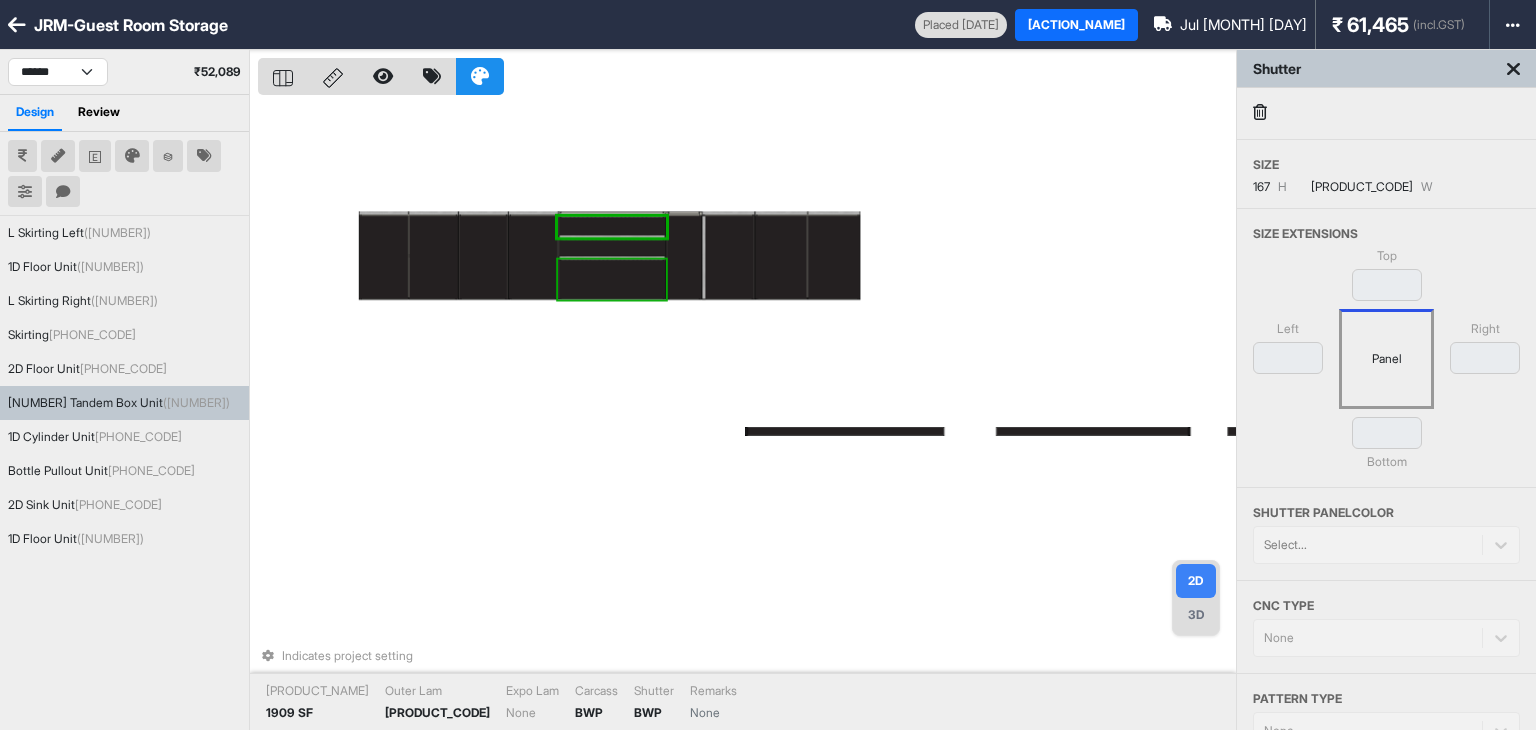 click at bounding box center [612, 279] 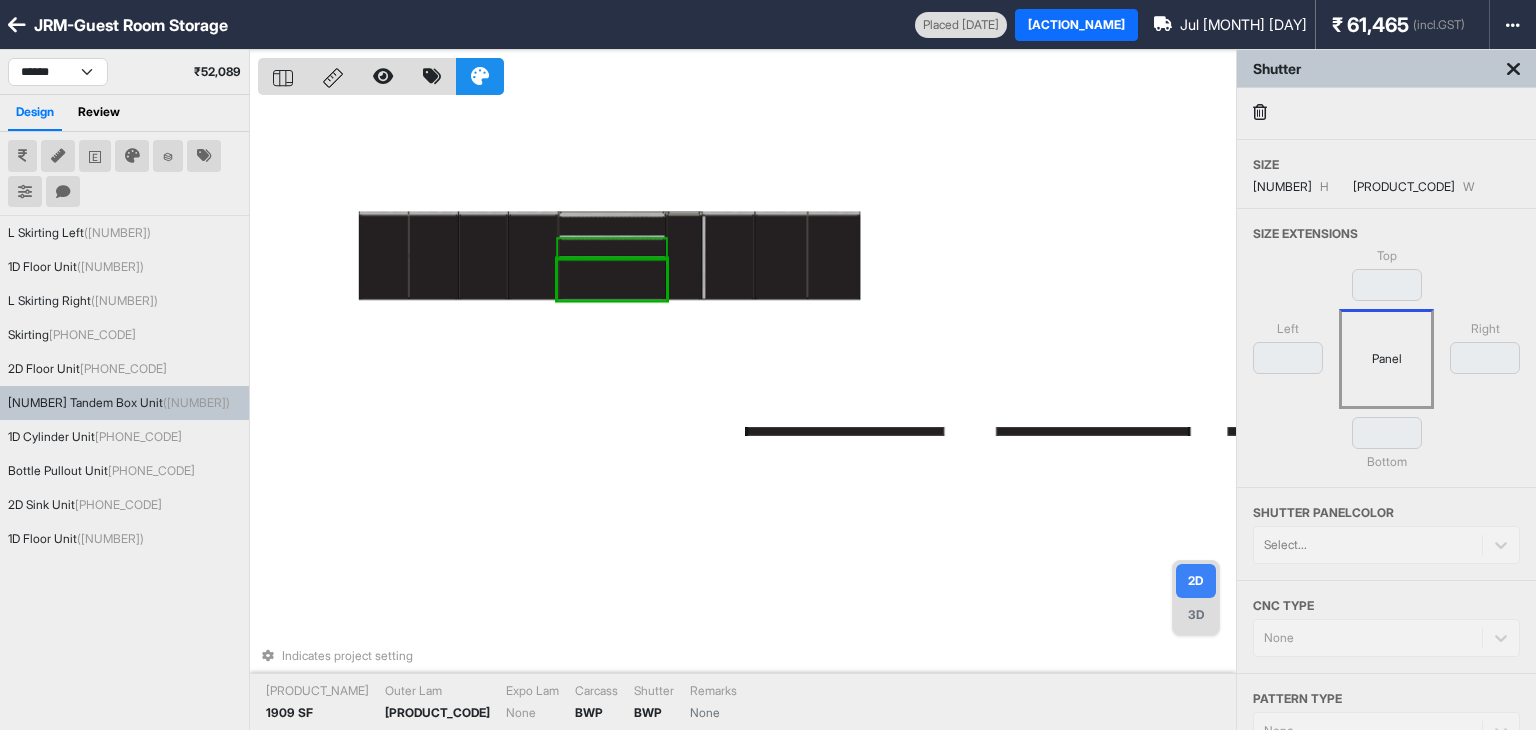 click at bounding box center [612, 249] 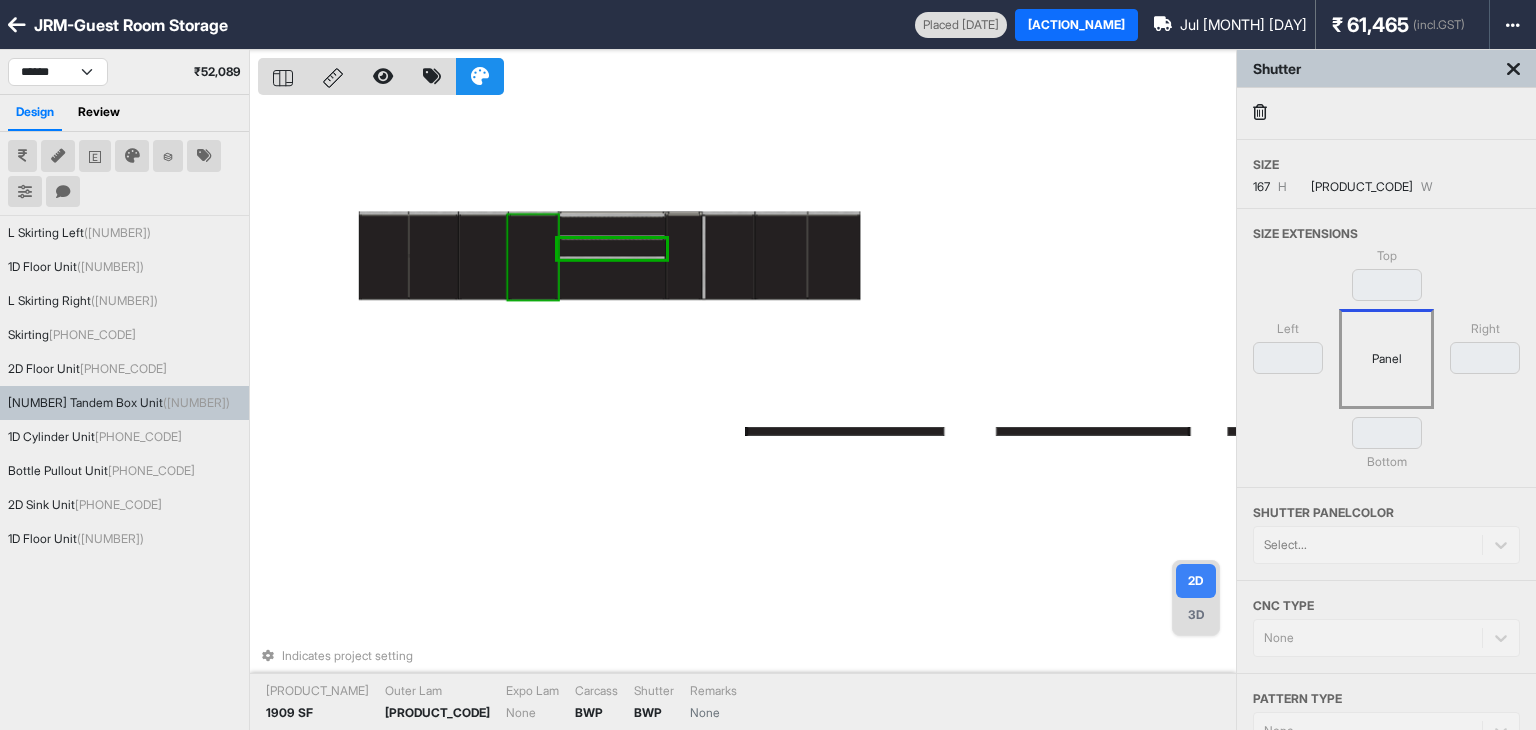 click at bounding box center (533, 257) 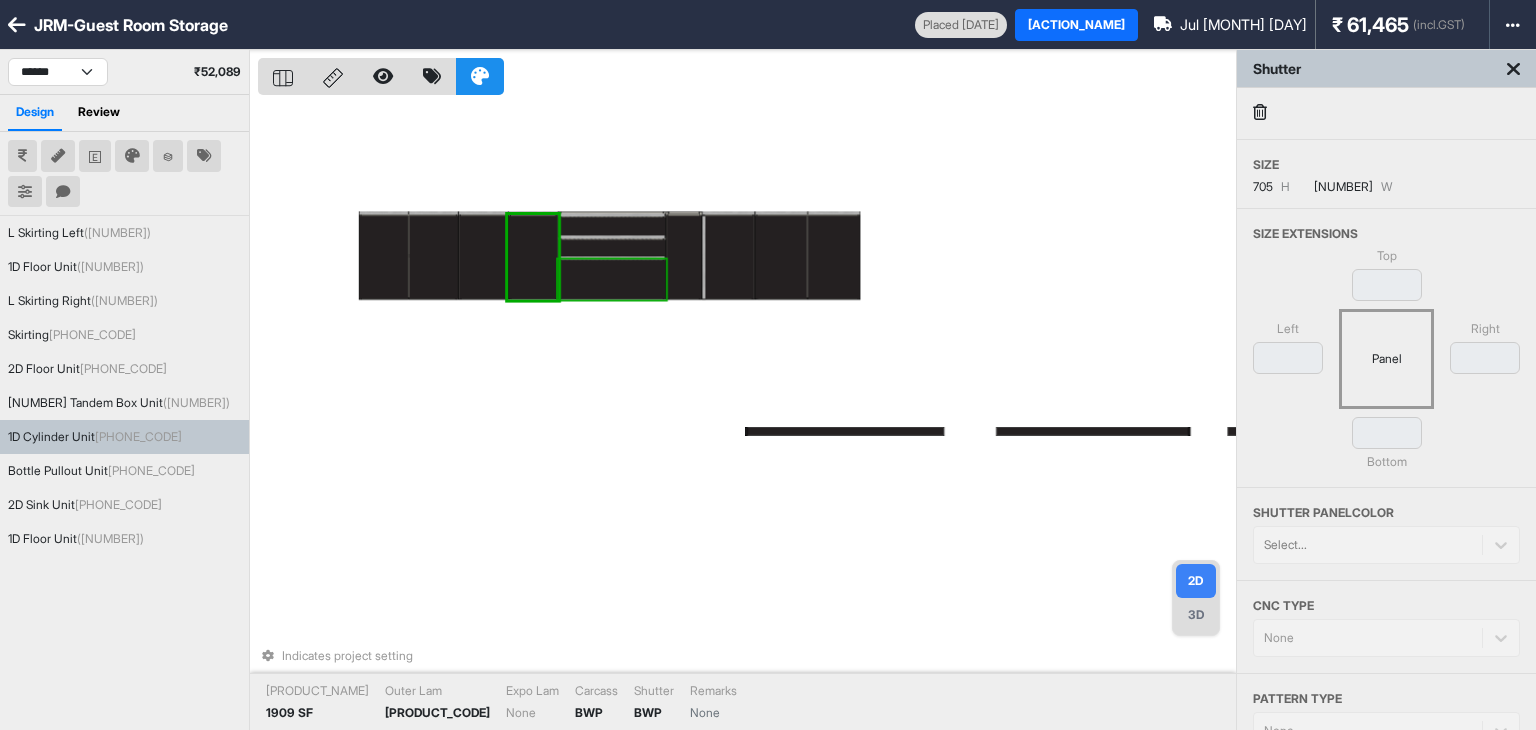 click at bounding box center [612, 279] 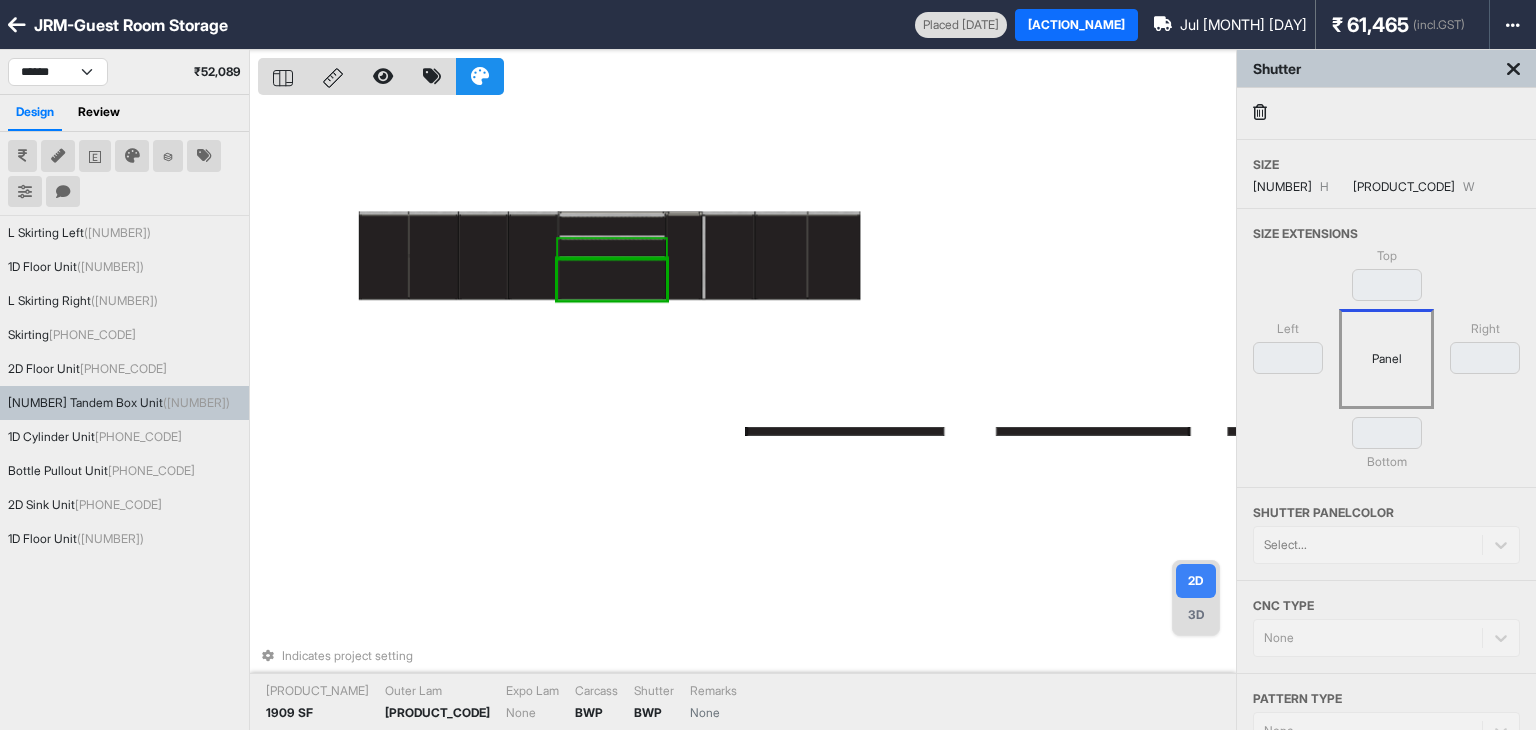 click at bounding box center [612, 249] 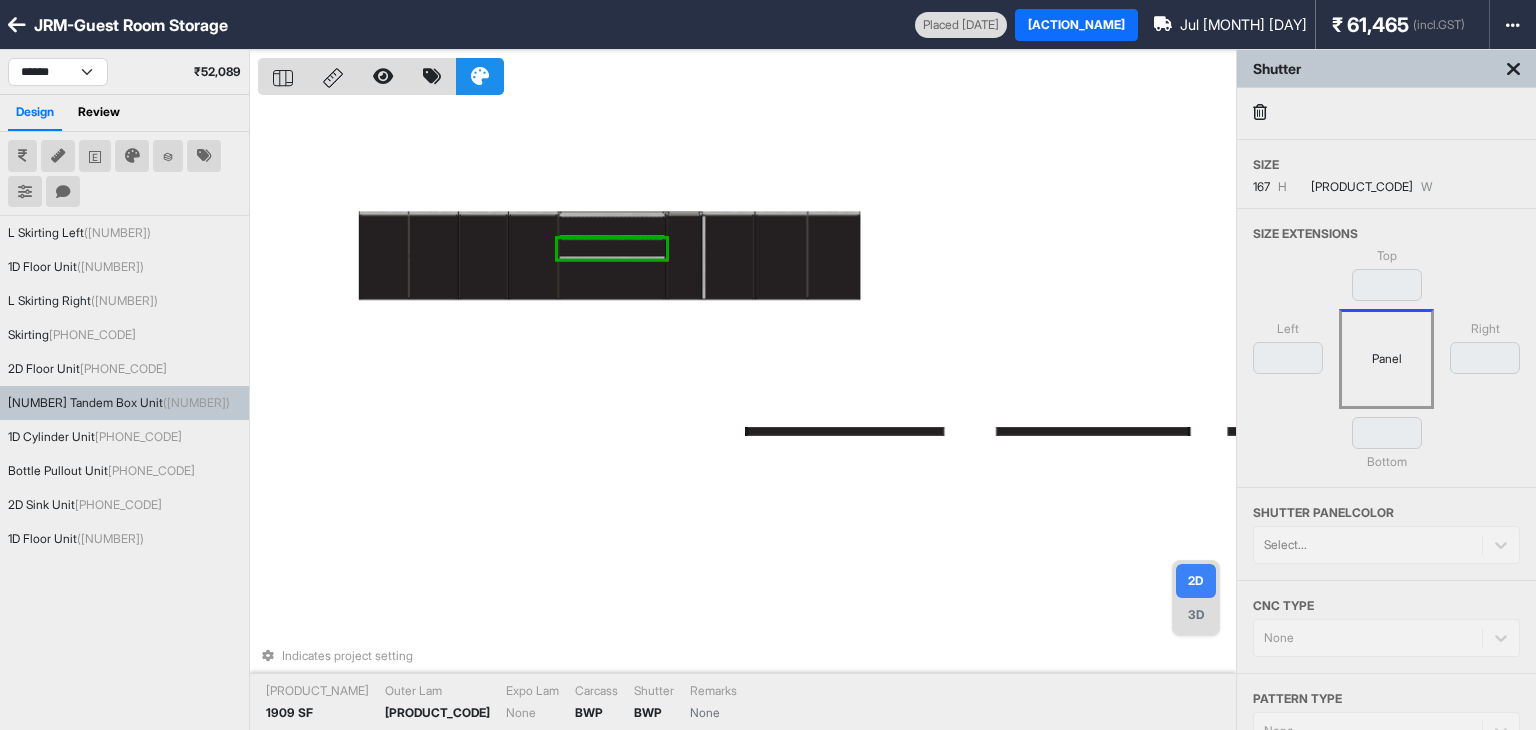 click at bounding box center (612, 227) 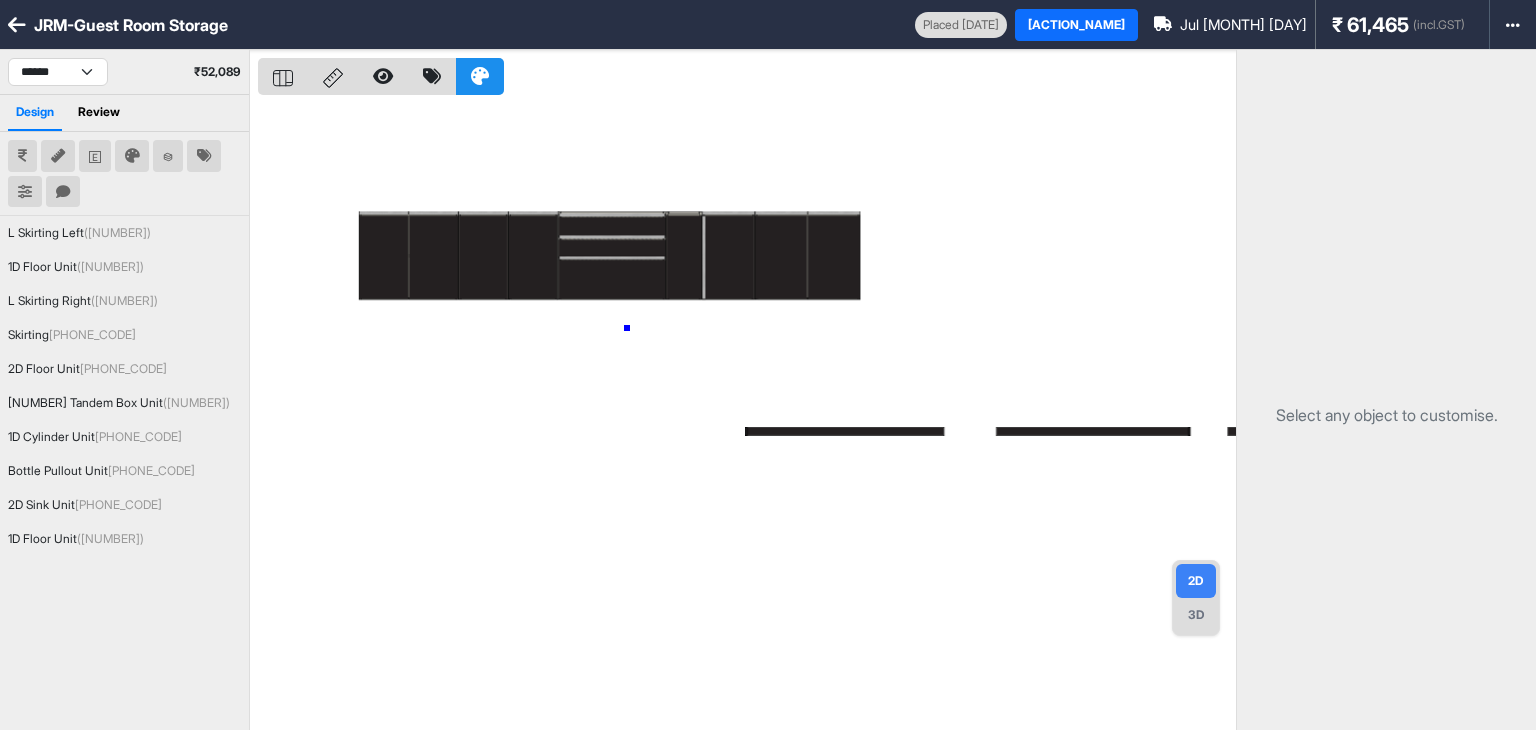 click at bounding box center (747, 415) 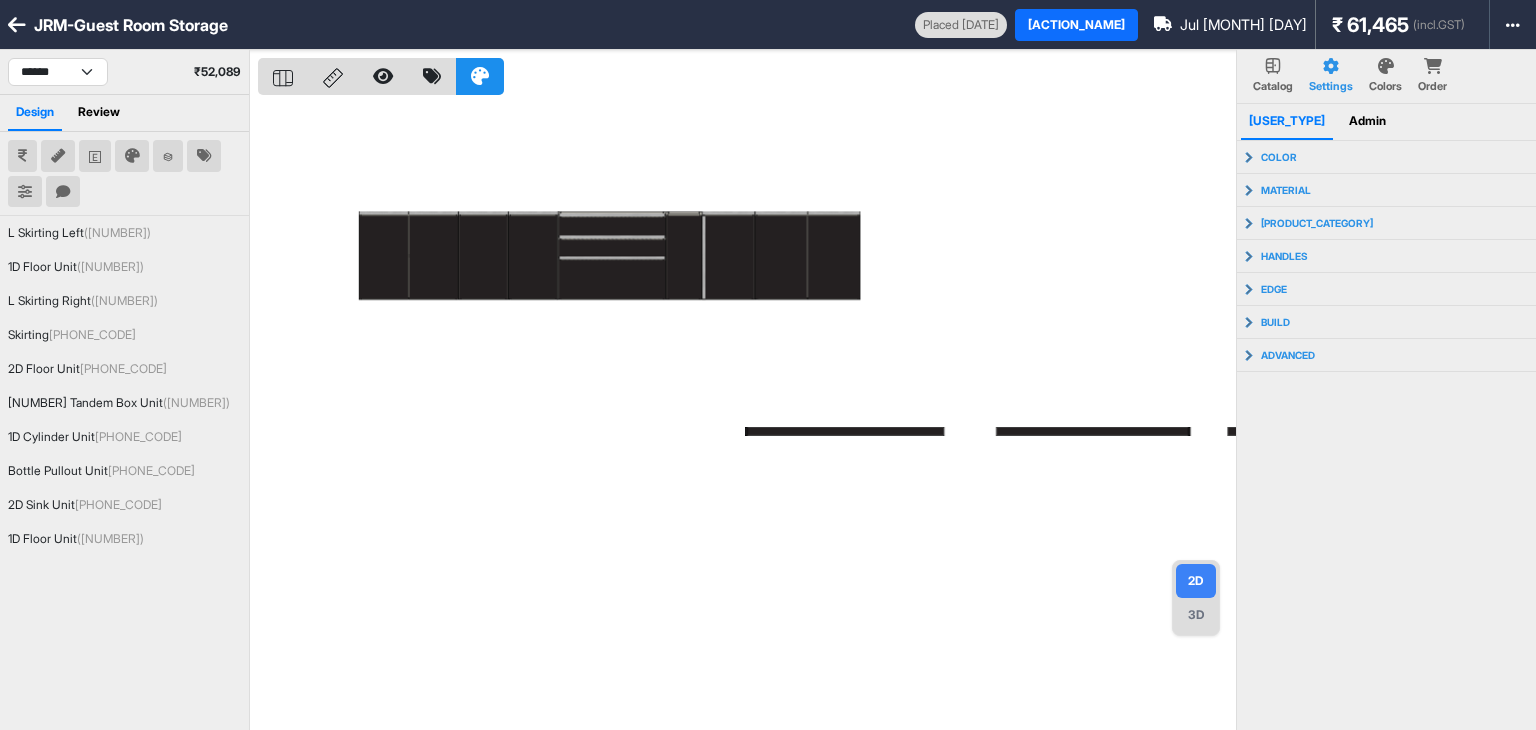 click at bounding box center [747, 415] 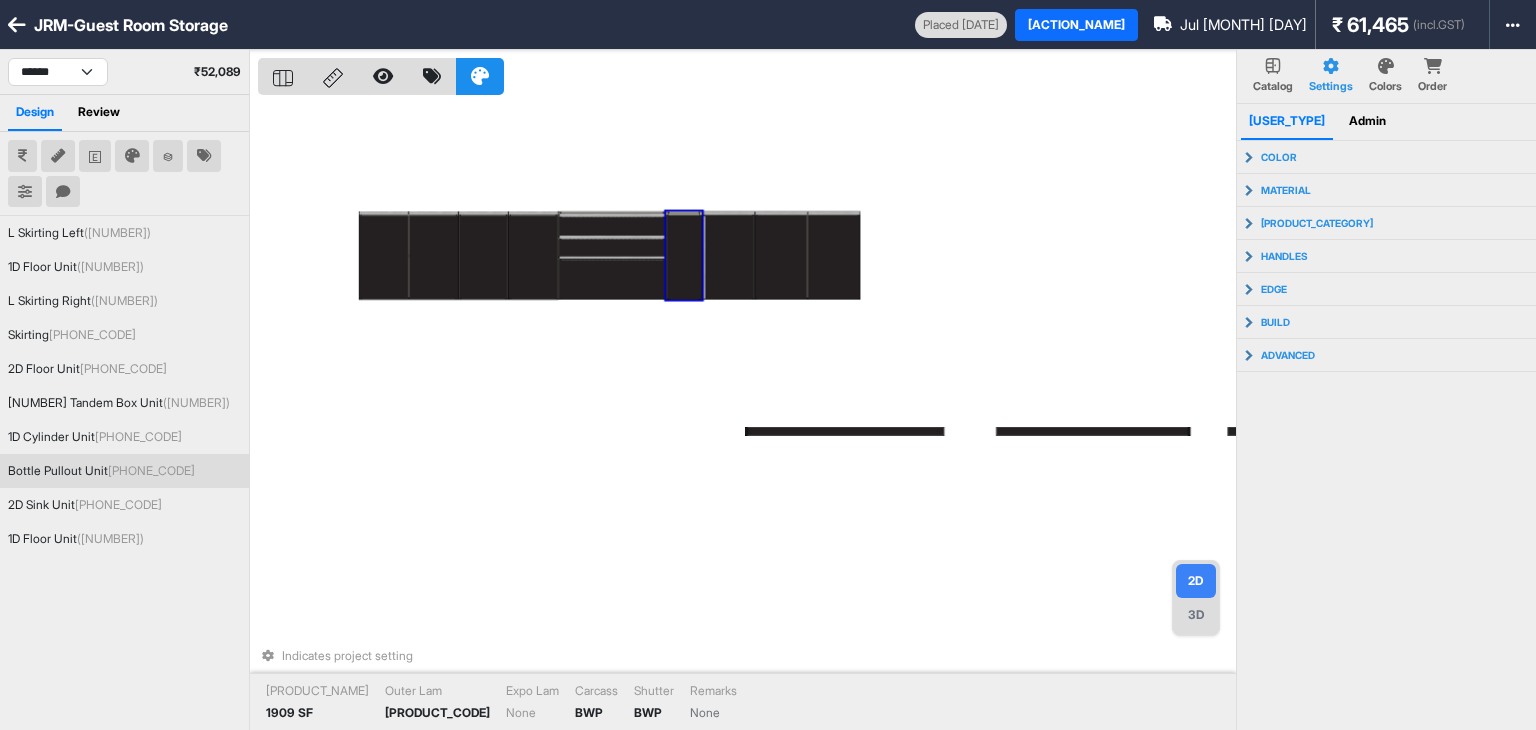 click at bounding box center [684, 257] 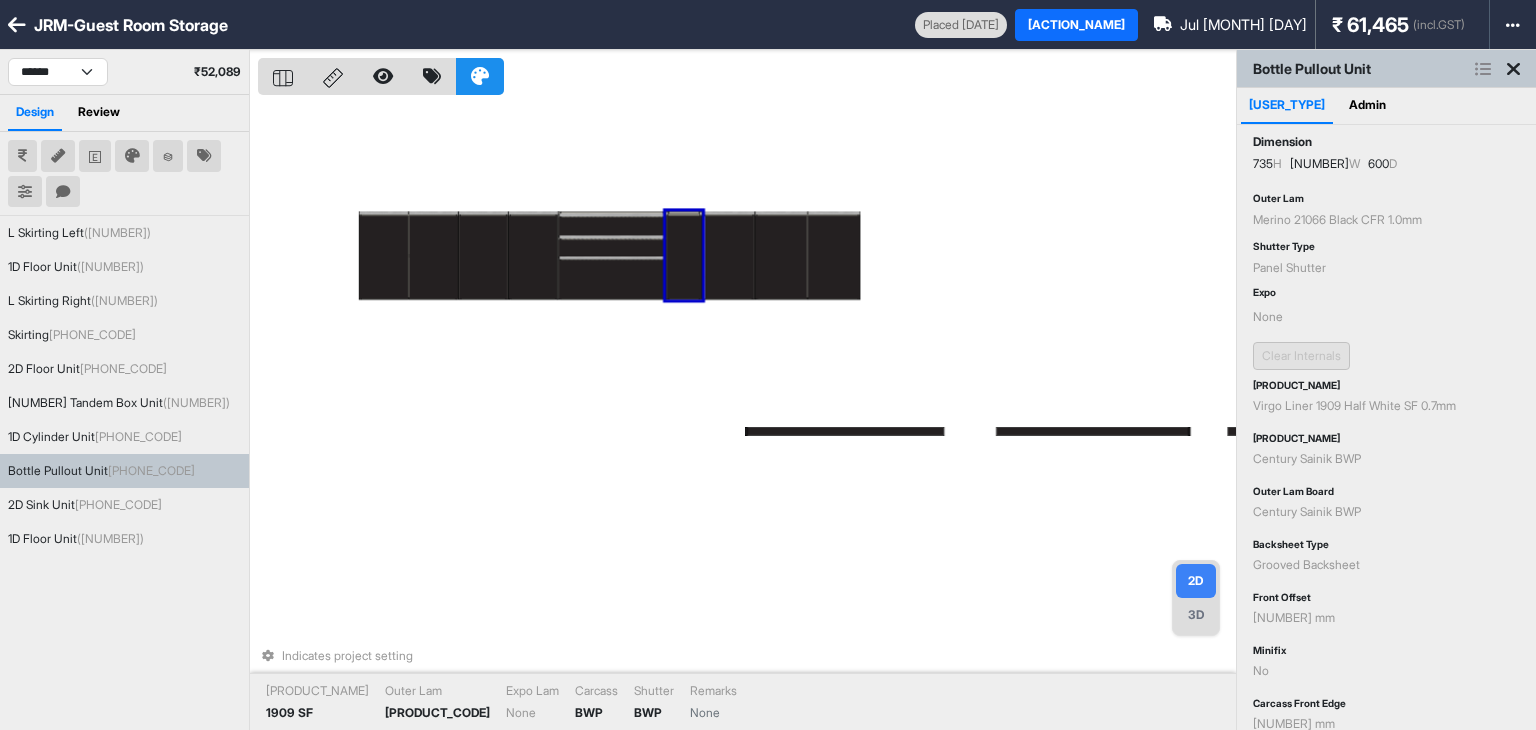 drag, startPoint x: 694, startPoint y: 328, endPoint x: 740, endPoint y: 303, distance: 52.35456 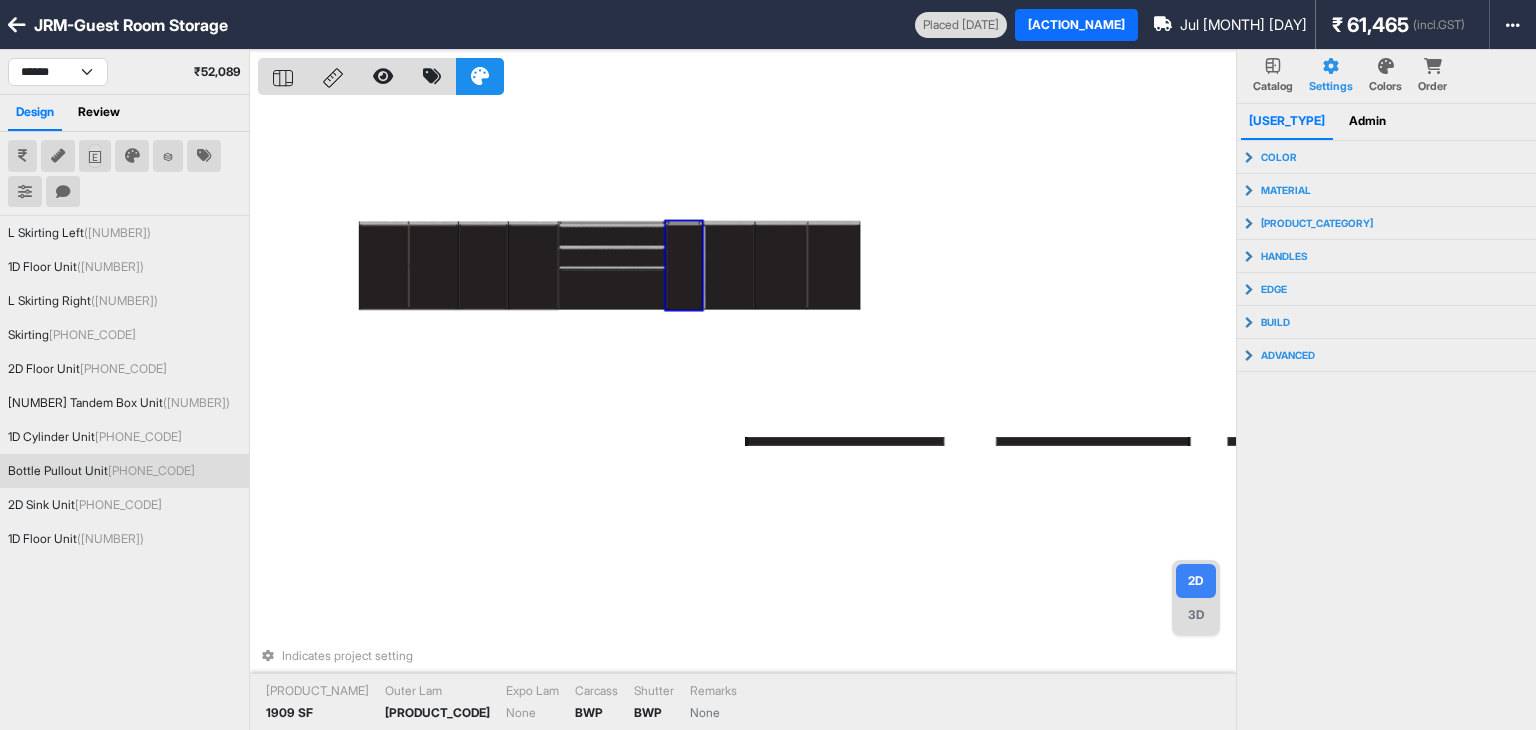 click at bounding box center [95, 157] 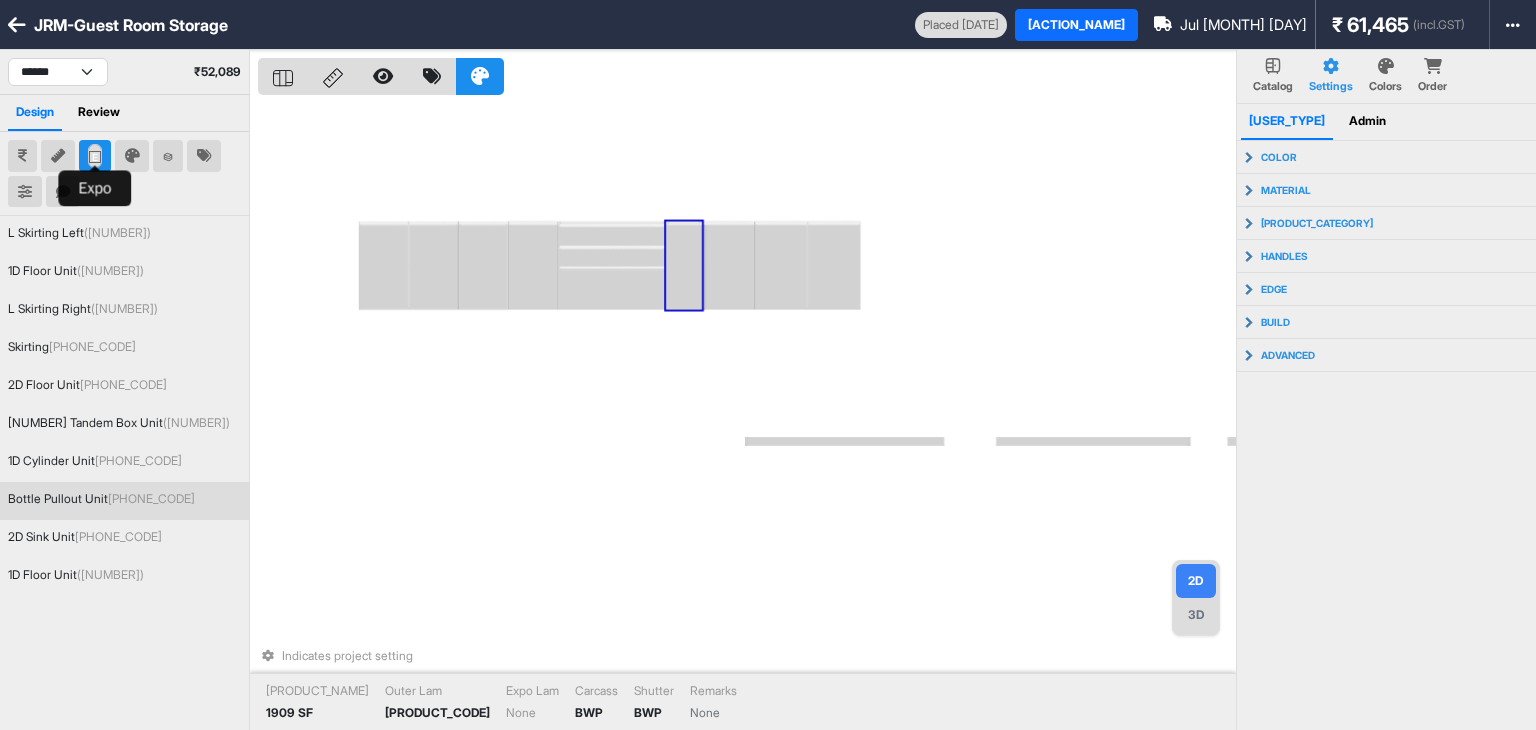 click at bounding box center [95, 157] 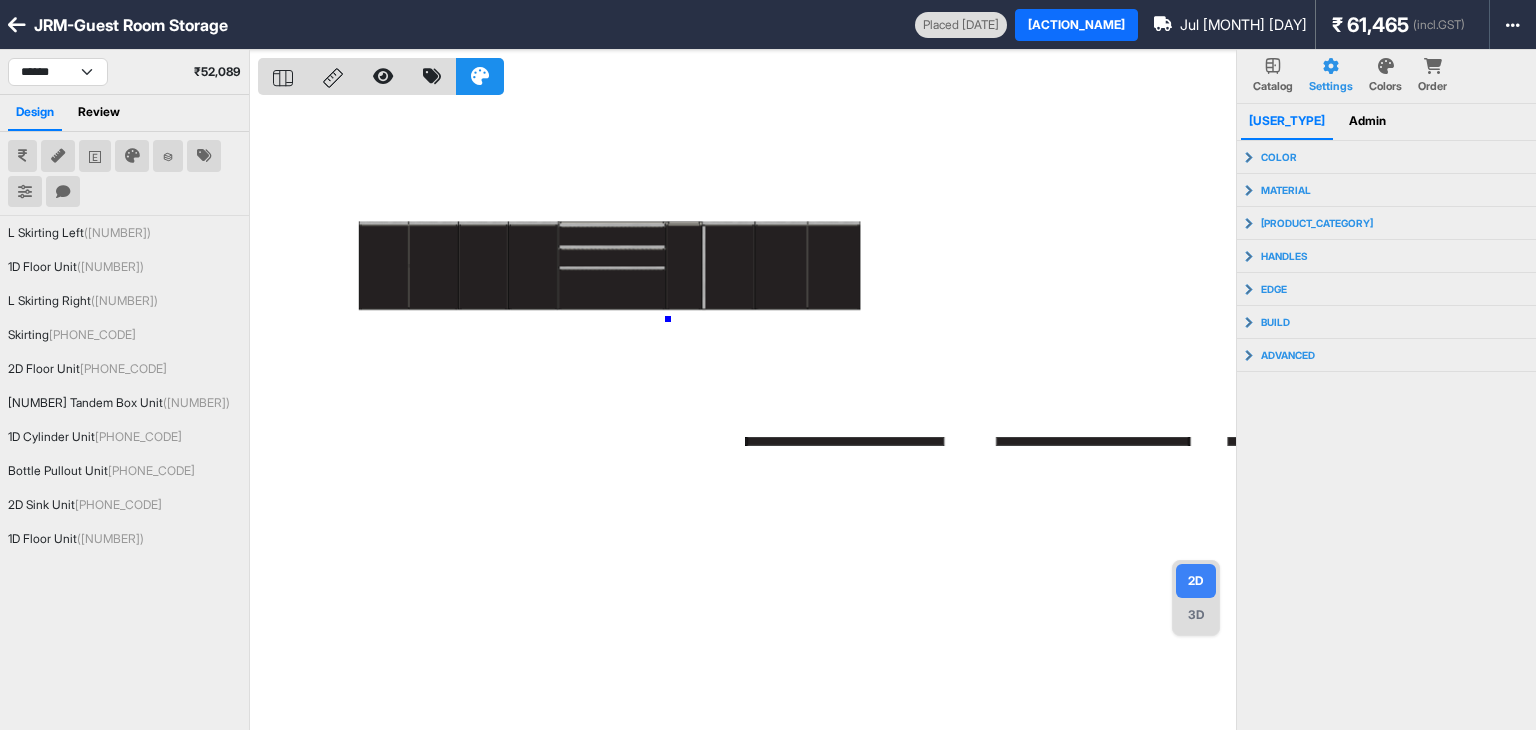 click at bounding box center (747, 415) 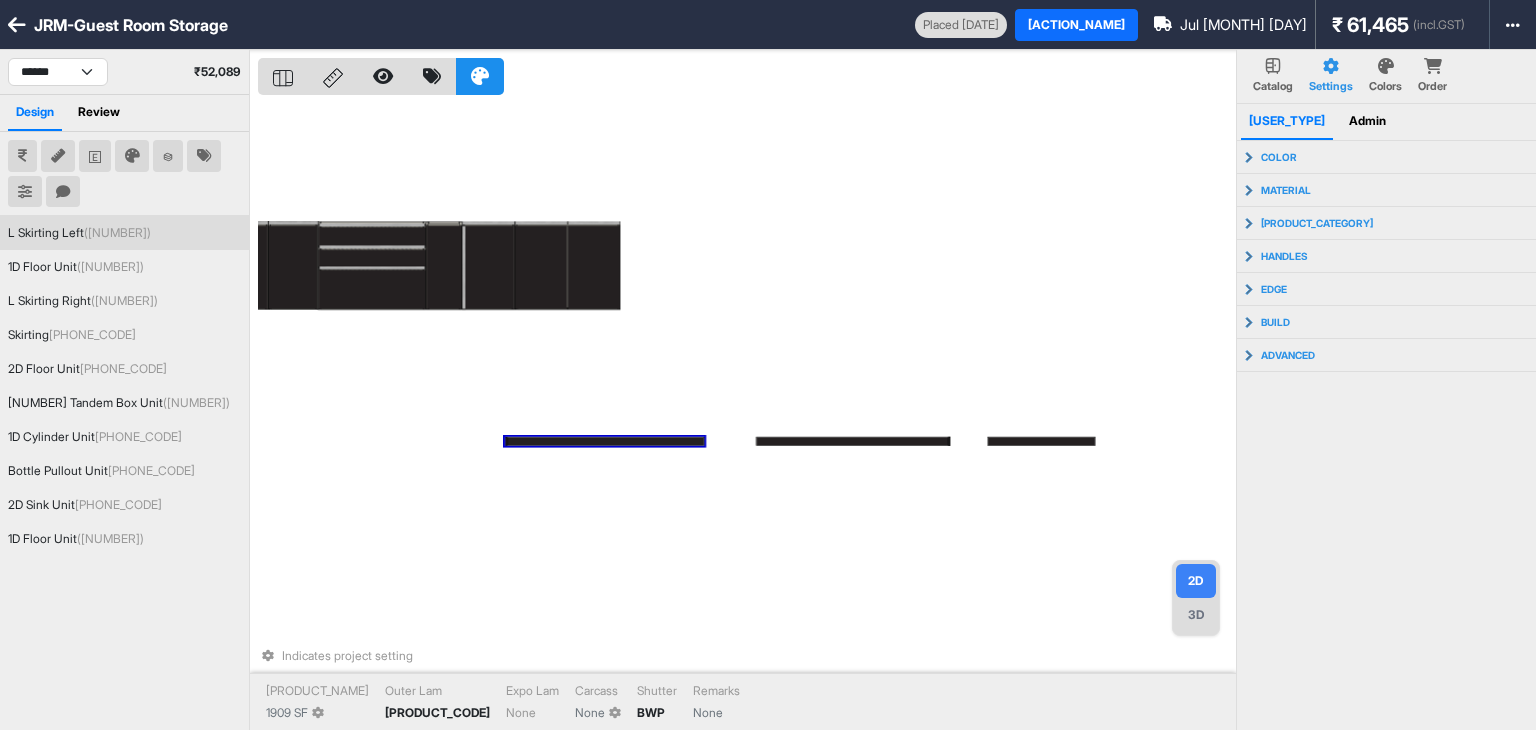click at bounding box center [604, 441] 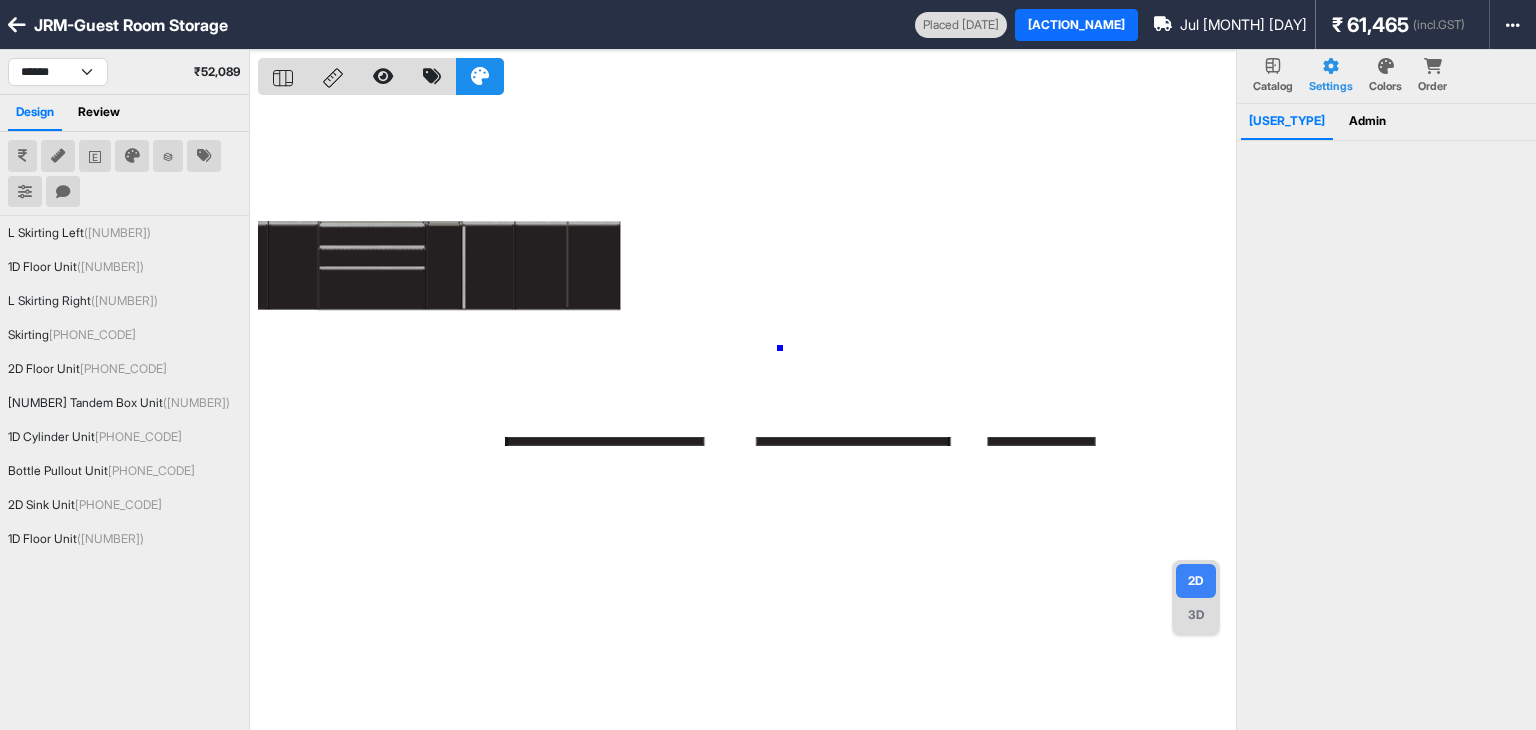 click at bounding box center (747, 415) 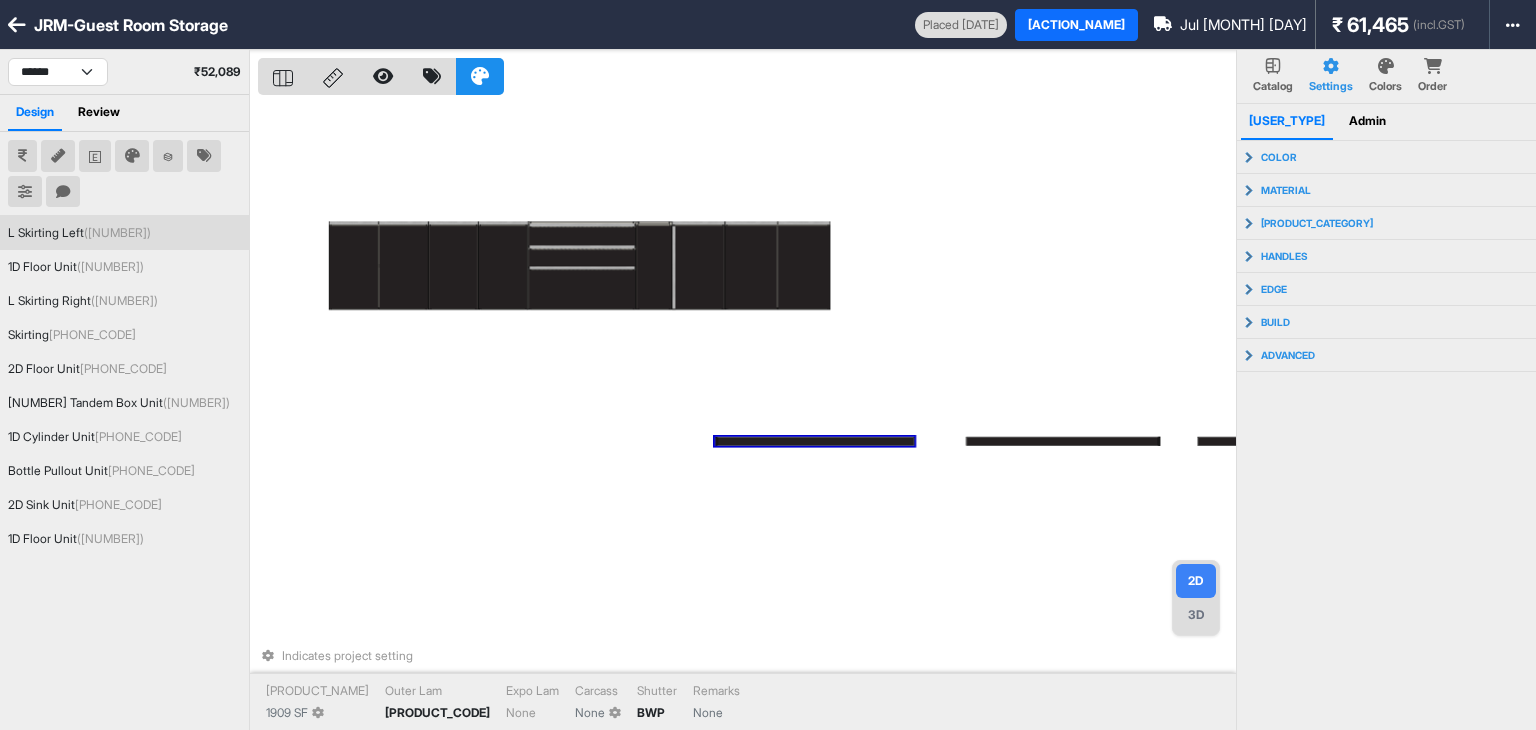 click at bounding box center [814, 441] 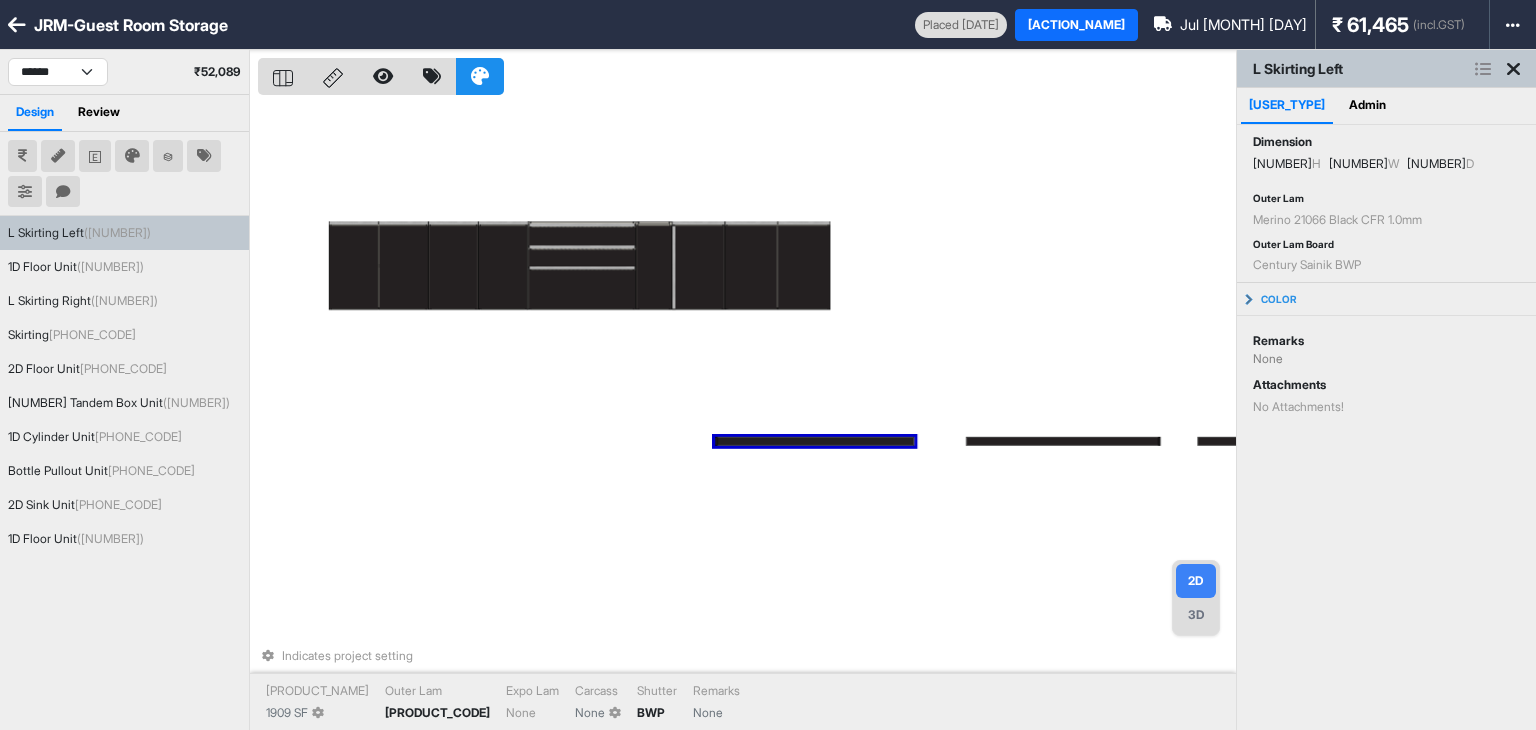 click on "Indicates project setting Inner Lam [NUMBER] SF Outer Lam [NUMBER] CFR Expo Lam None Carcass None Shutter BWP Remarks None" at bounding box center [747, 415] 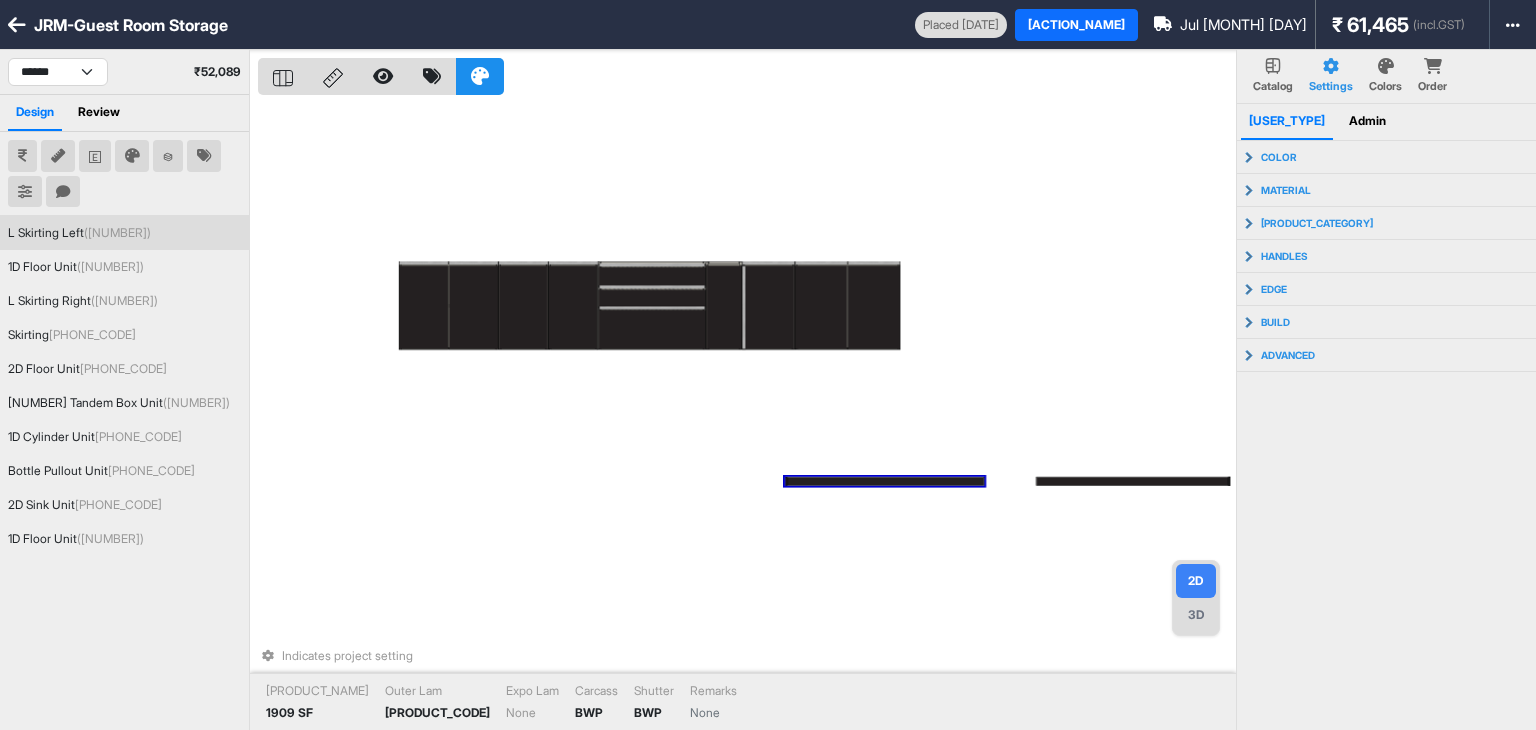 click on "Colors" at bounding box center [1273, 86] 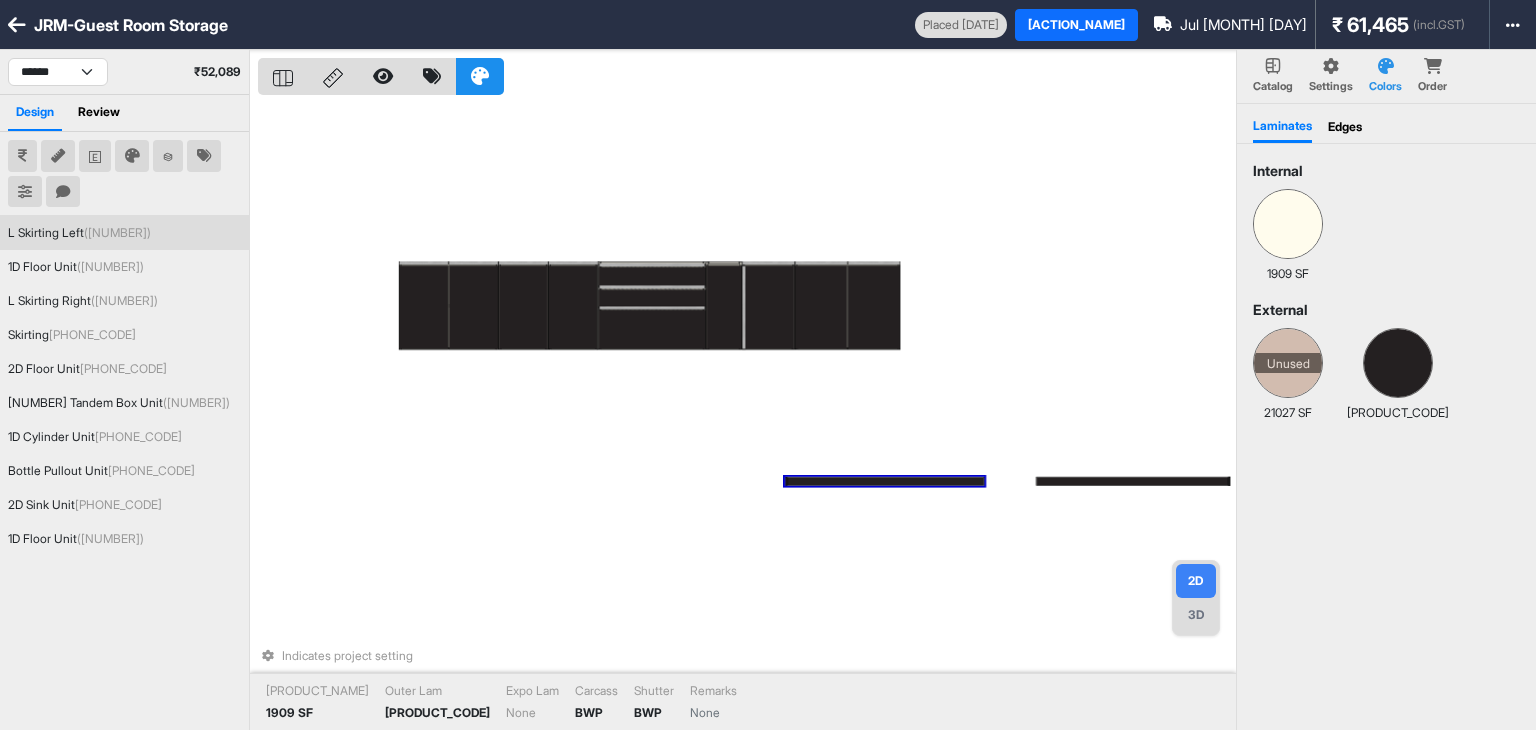 click on "Edges" at bounding box center [1345, 127] 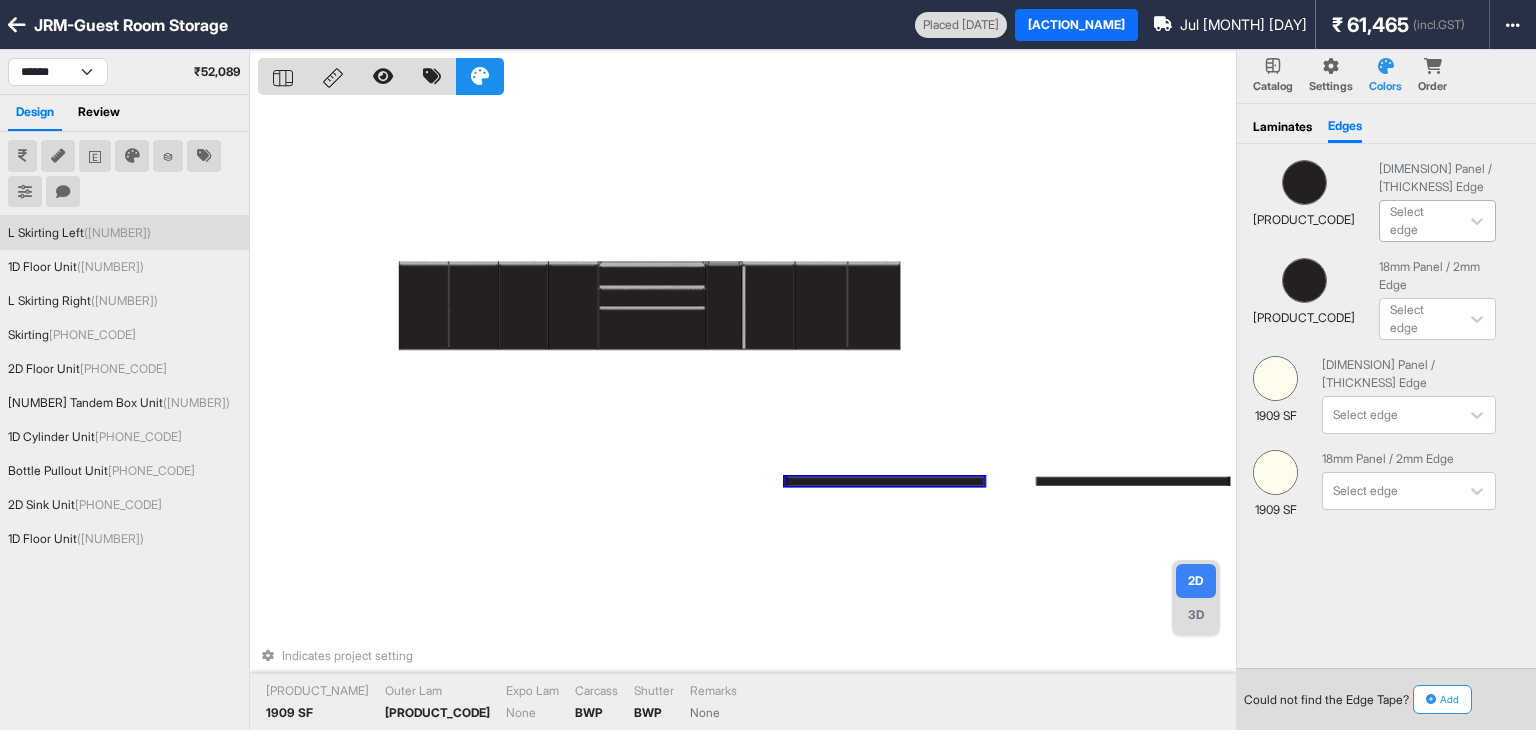 click on "Select edge" at bounding box center [1419, 221] 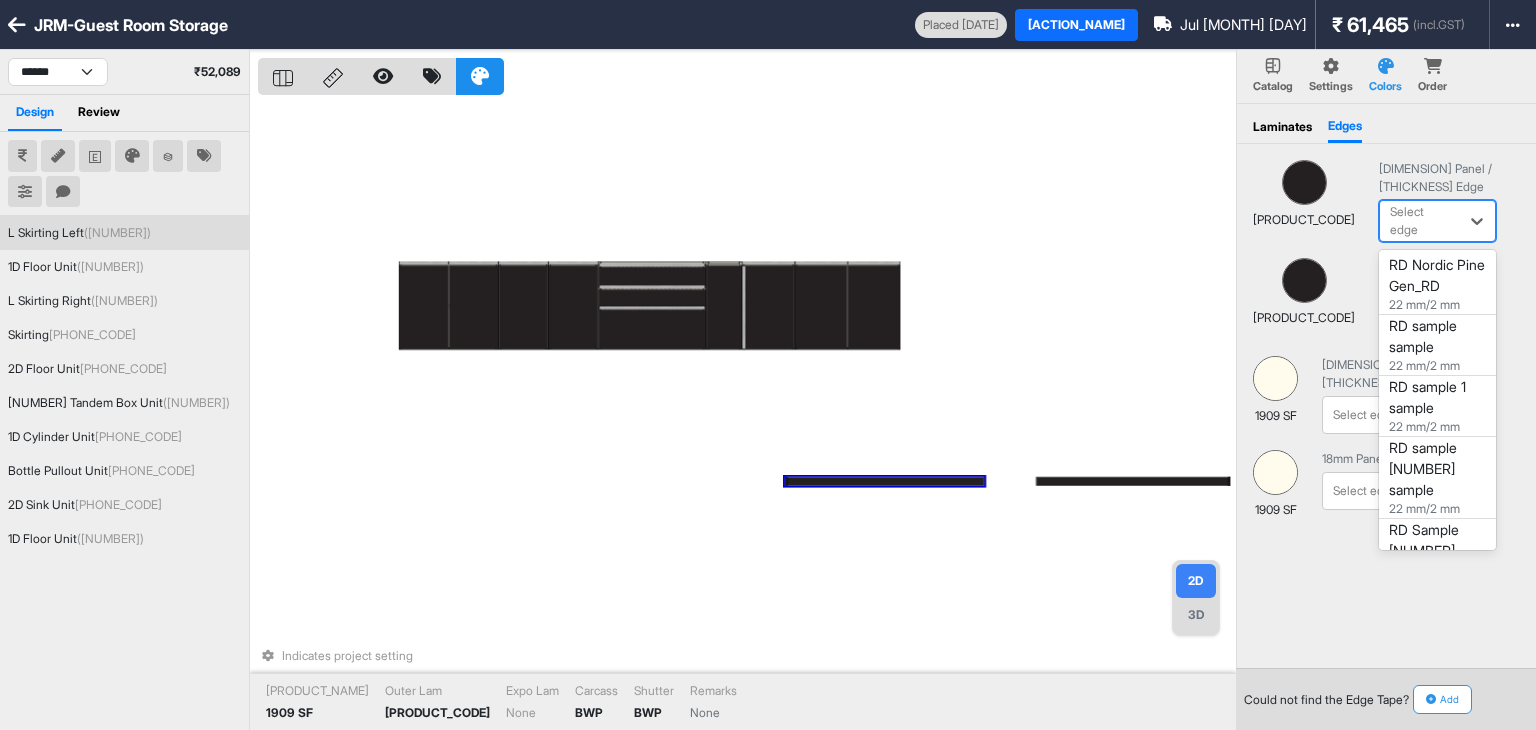 click on "RD Nordic Pine Gen_RD" at bounding box center [1437, 284] 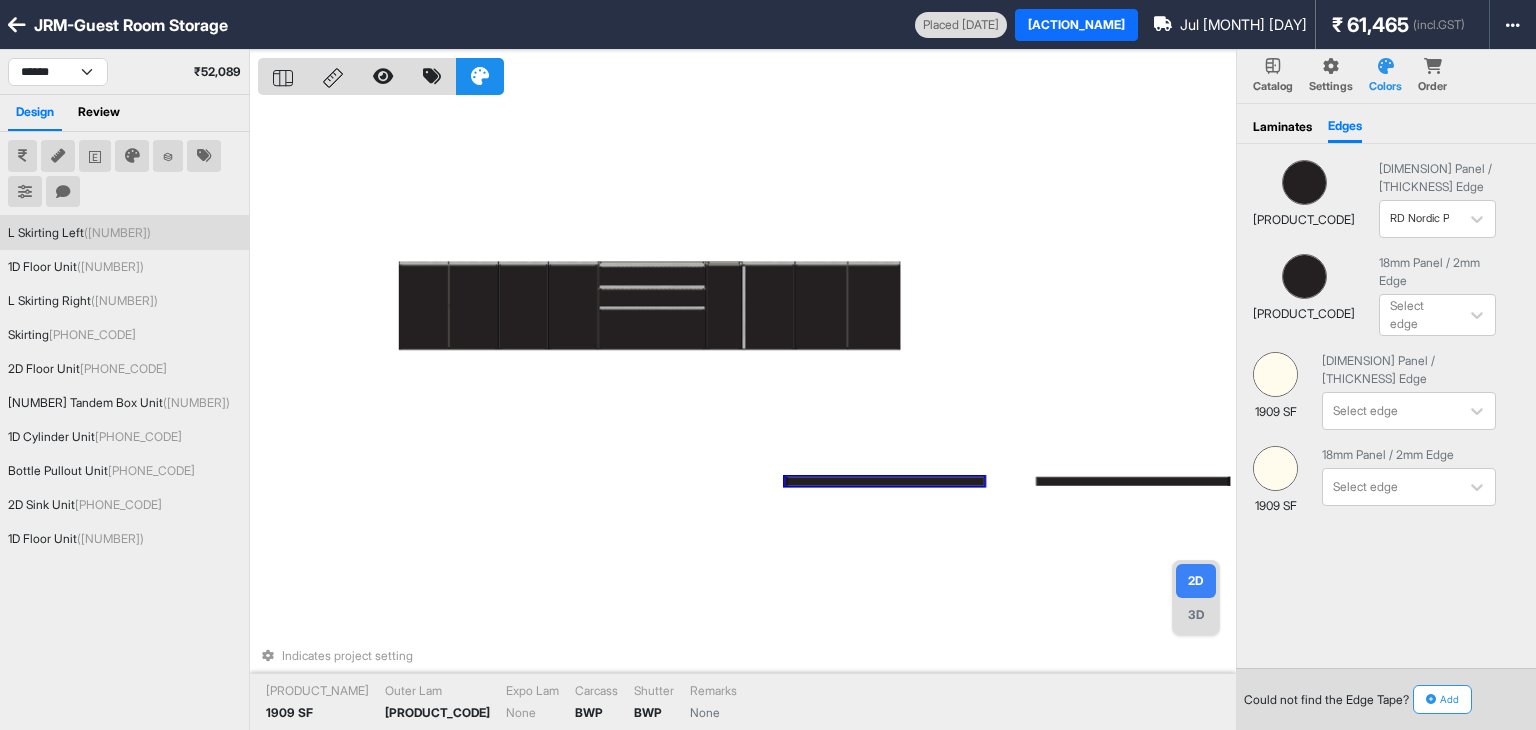 click at bounding box center [63, 192] 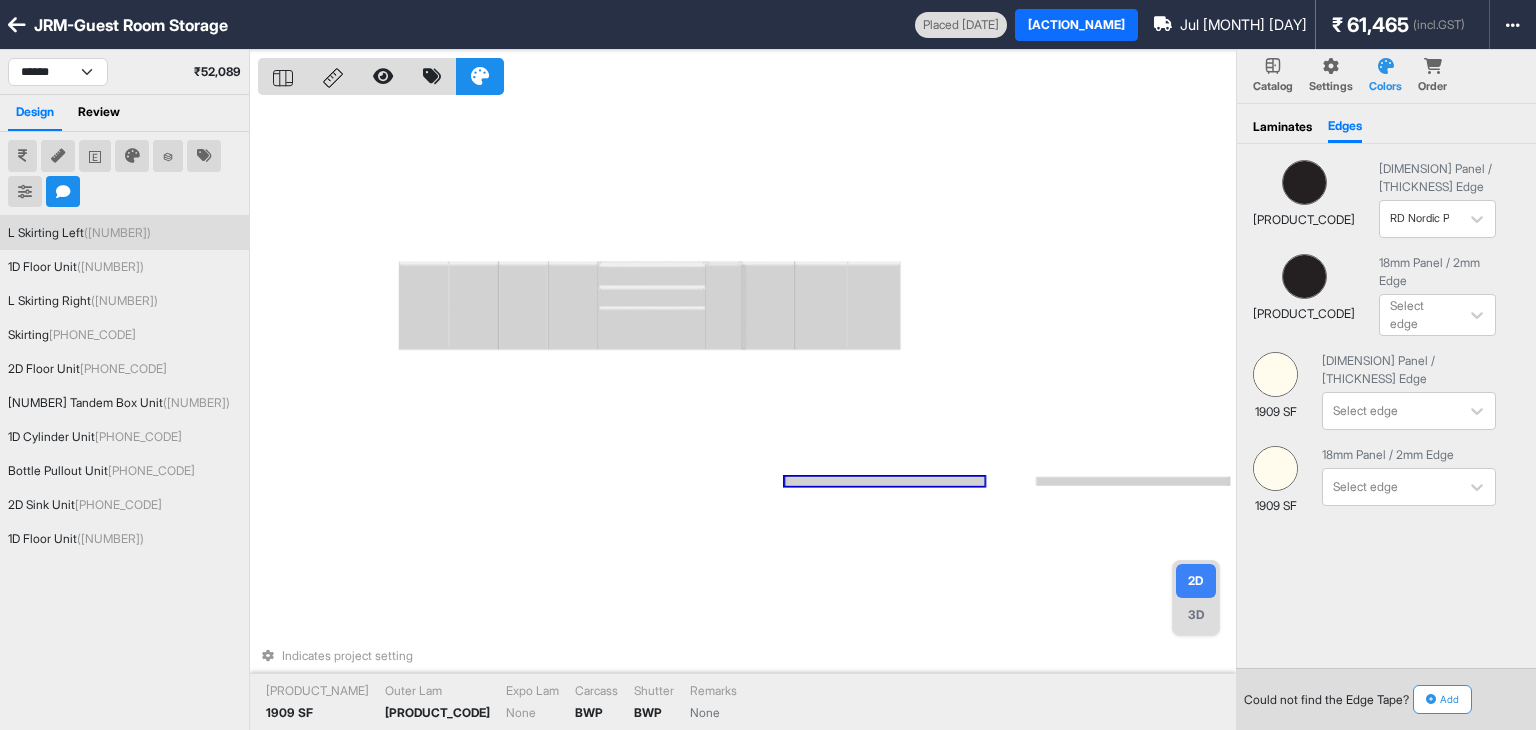 click on "Review" at bounding box center (99, 113) 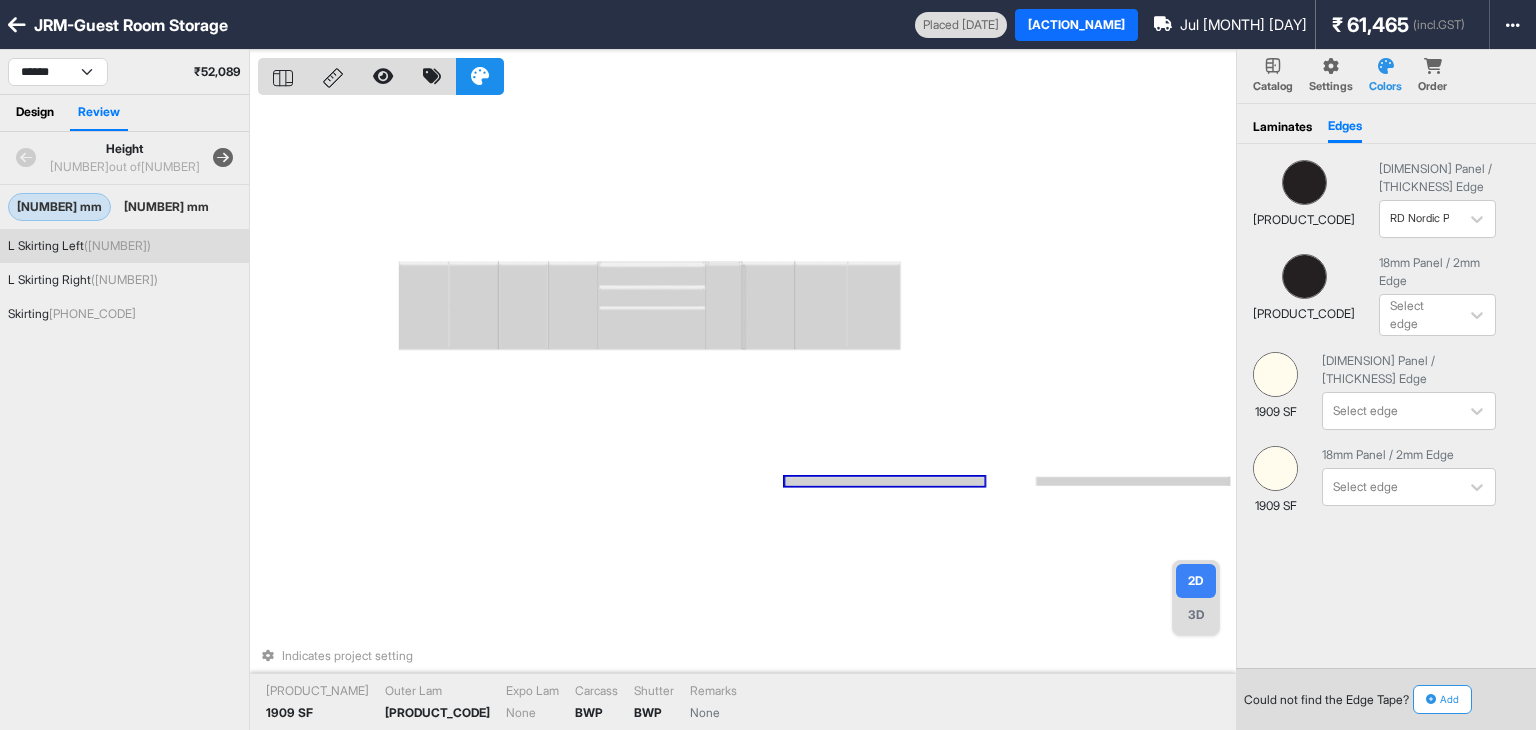 click at bounding box center (223, 158) 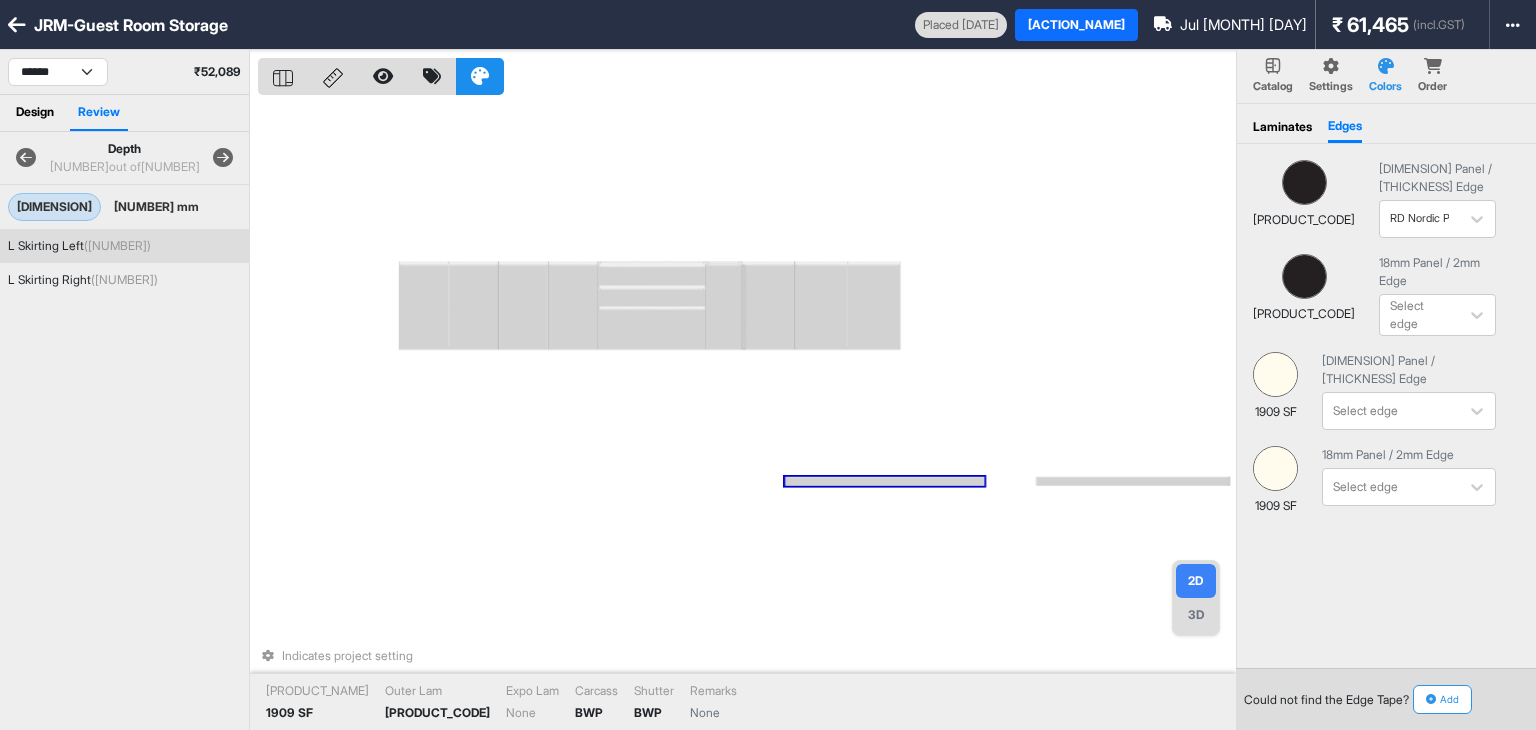 click at bounding box center (223, 158) 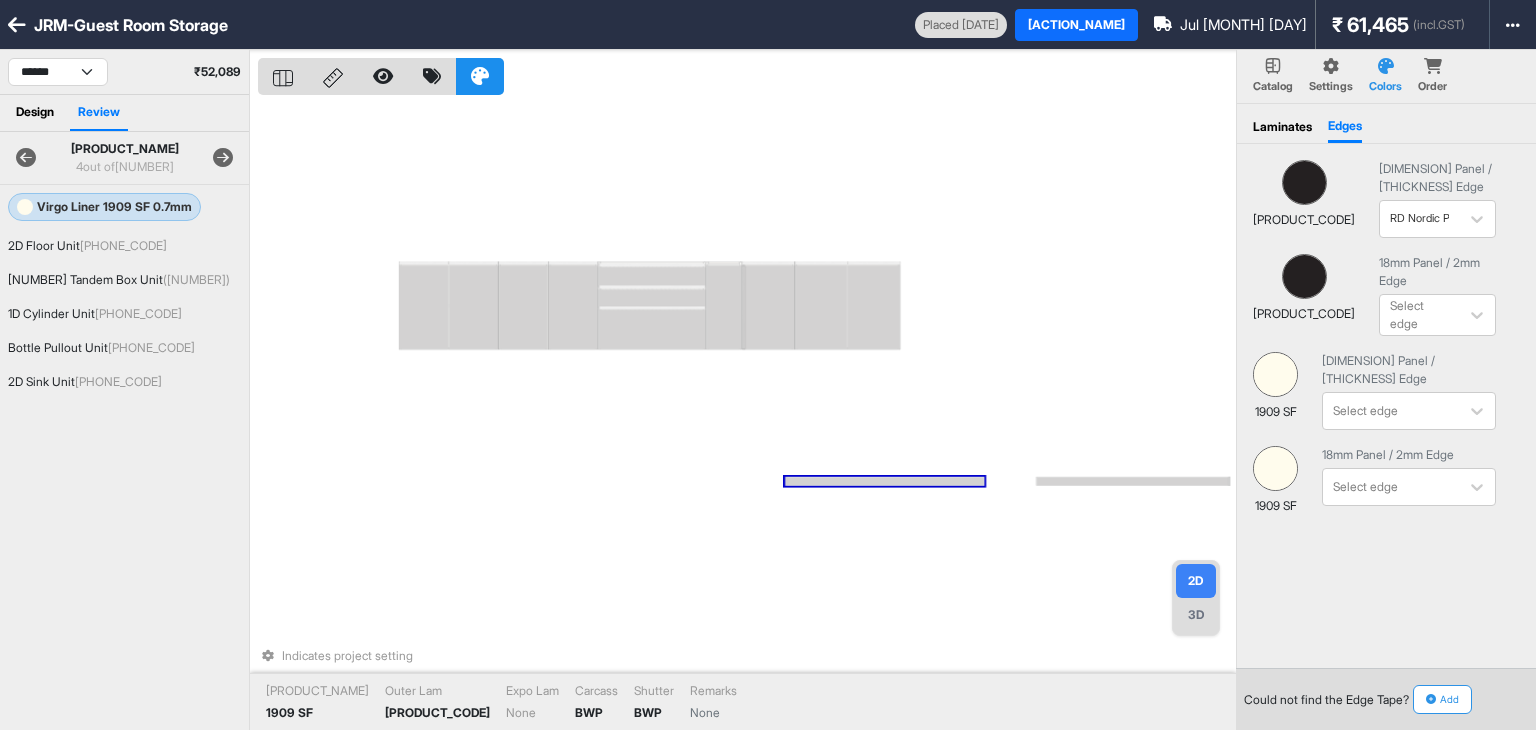 click at bounding box center [223, 158] 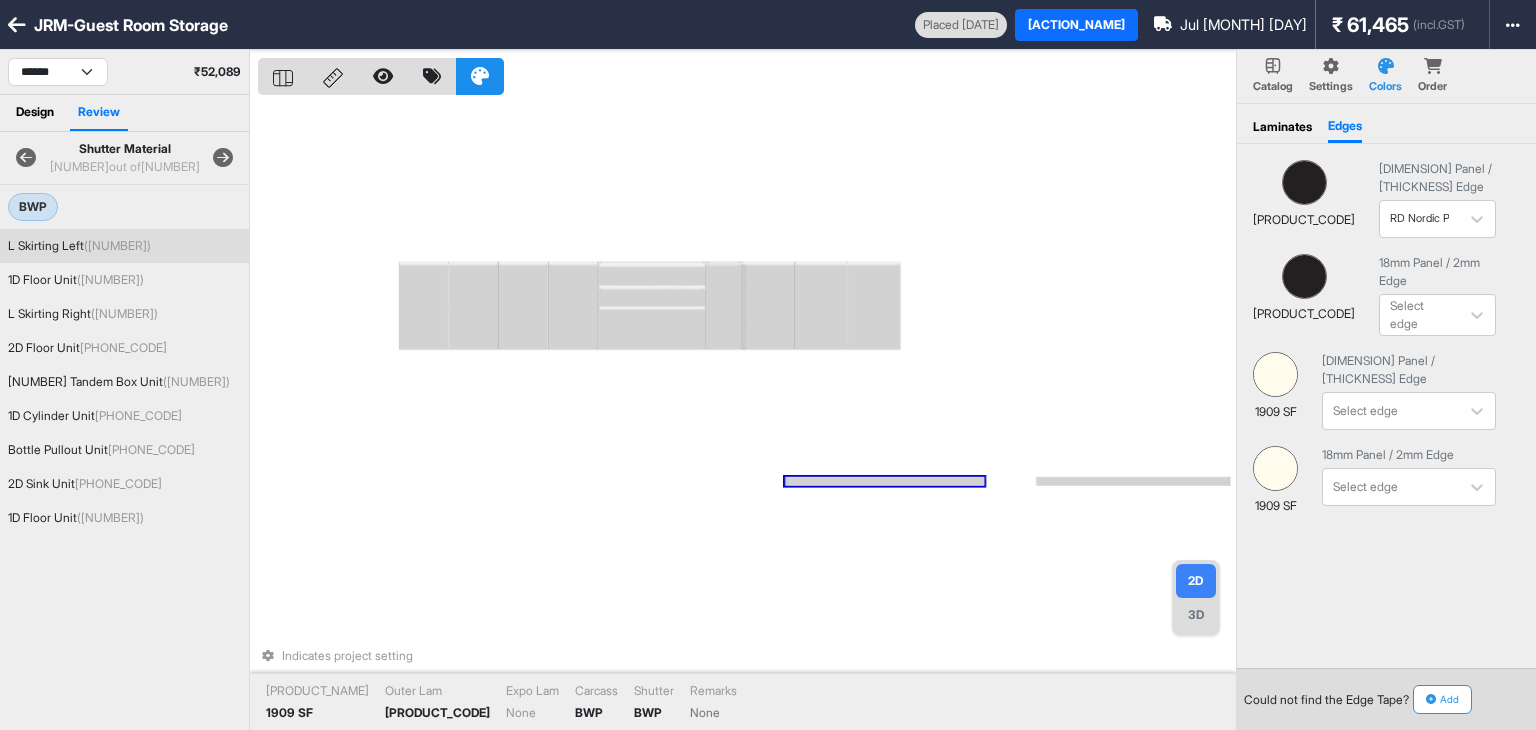 click at bounding box center [223, 158] 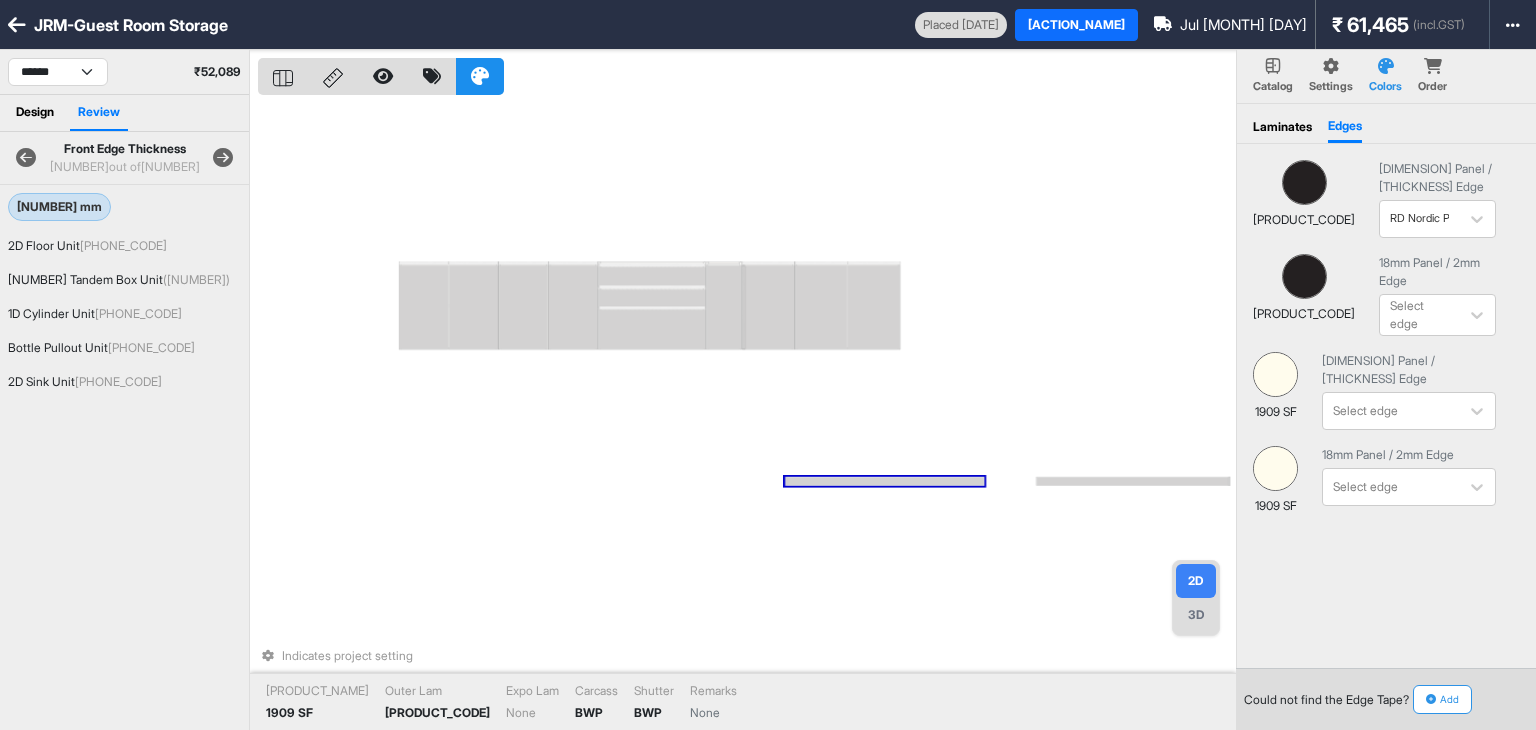 click at bounding box center [223, 158] 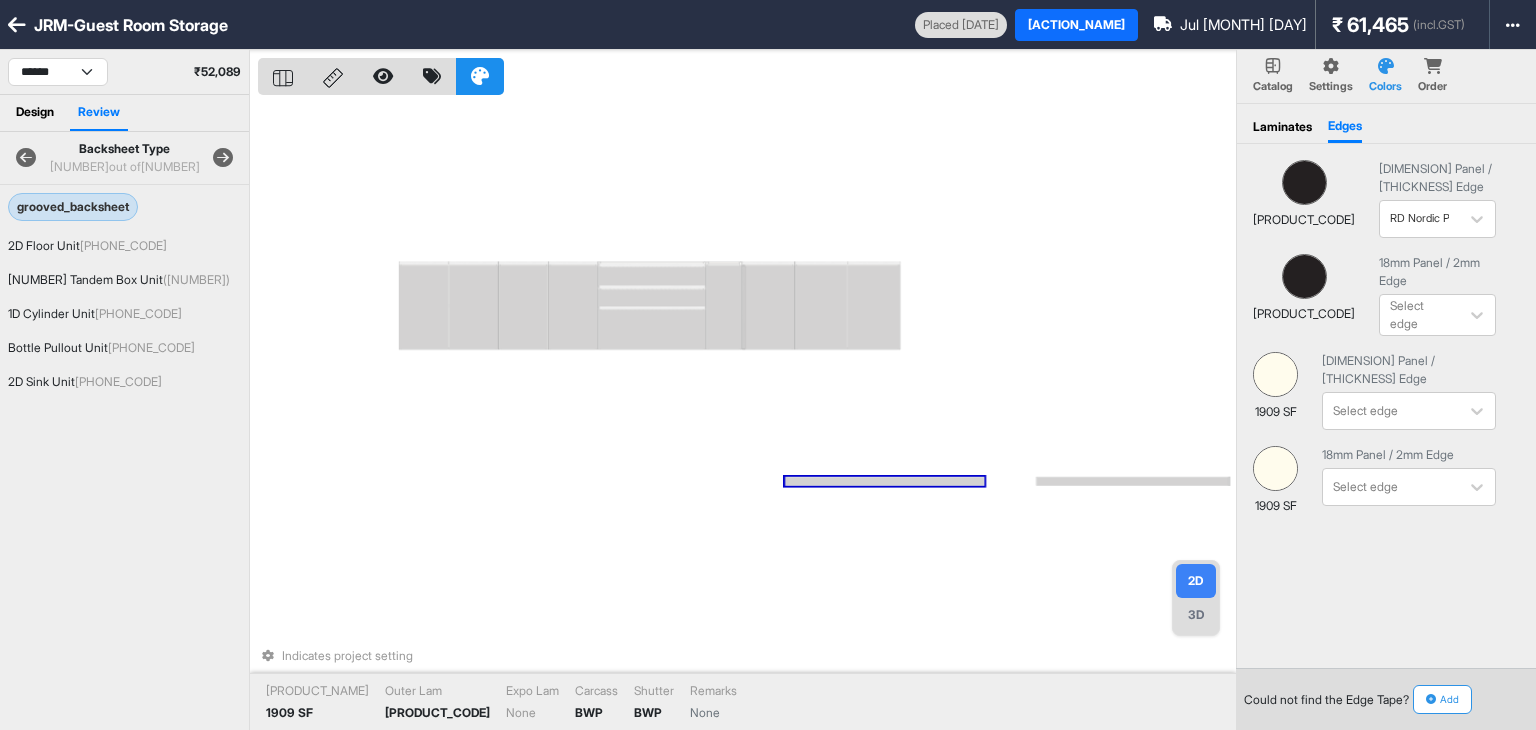 click at bounding box center [223, 158] 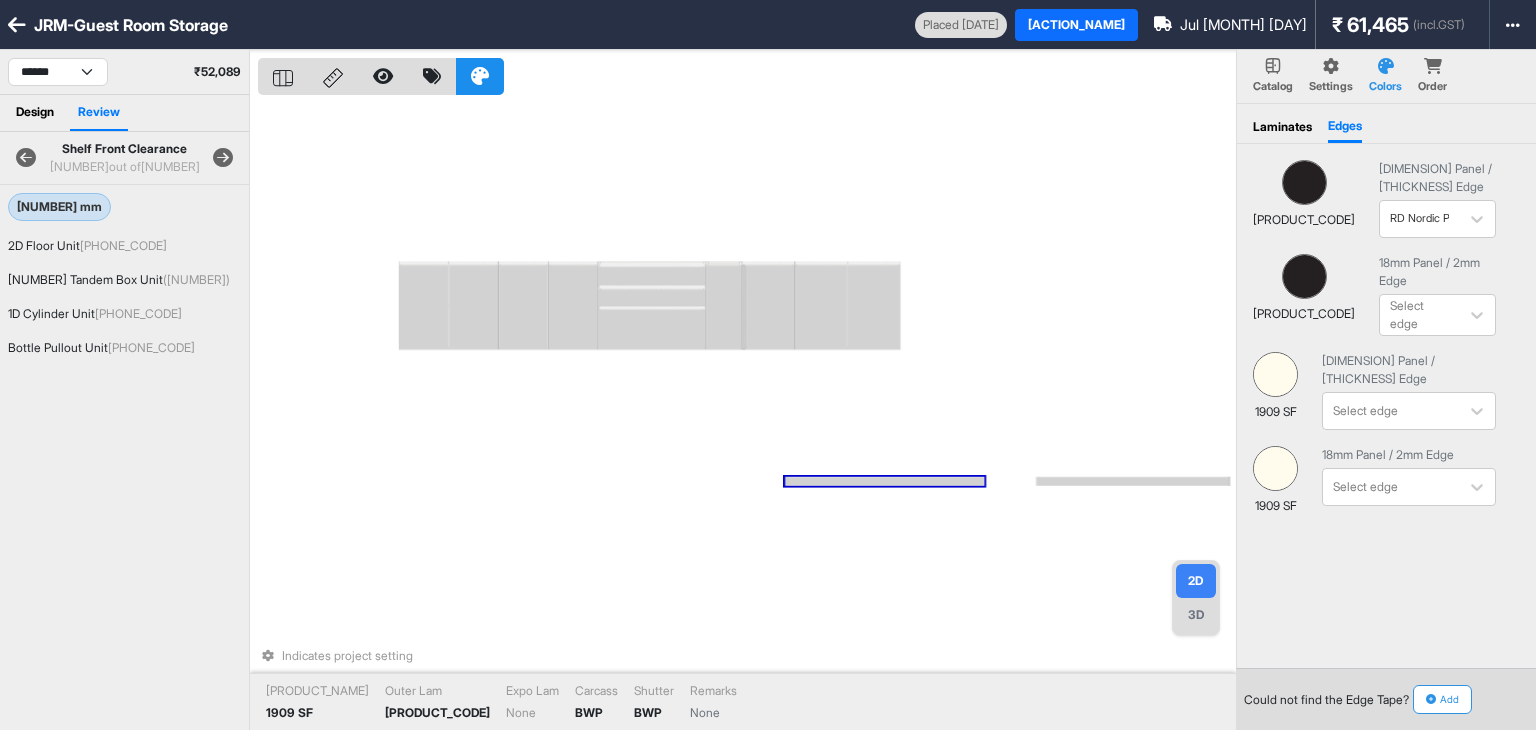 click at bounding box center [223, 158] 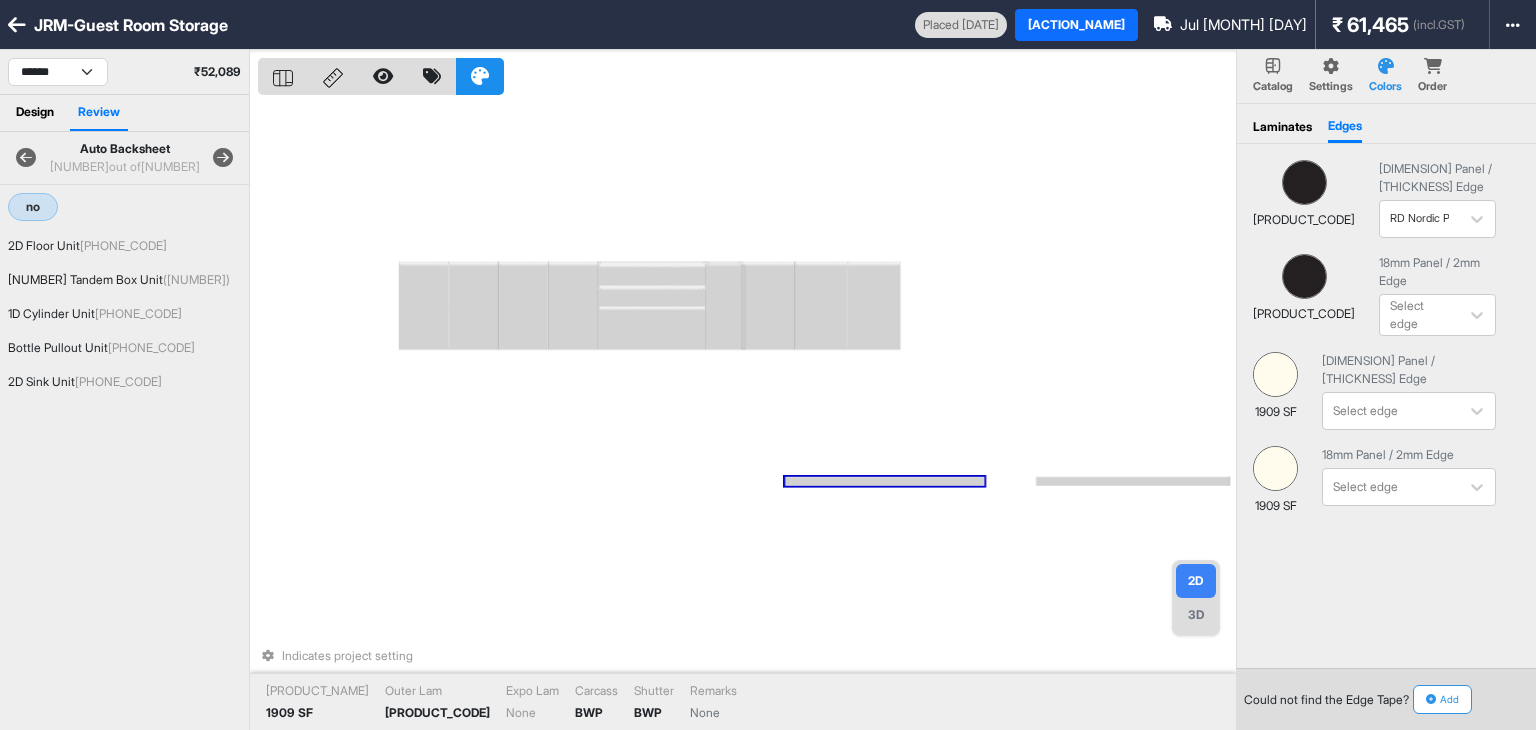 click at bounding box center [223, 158] 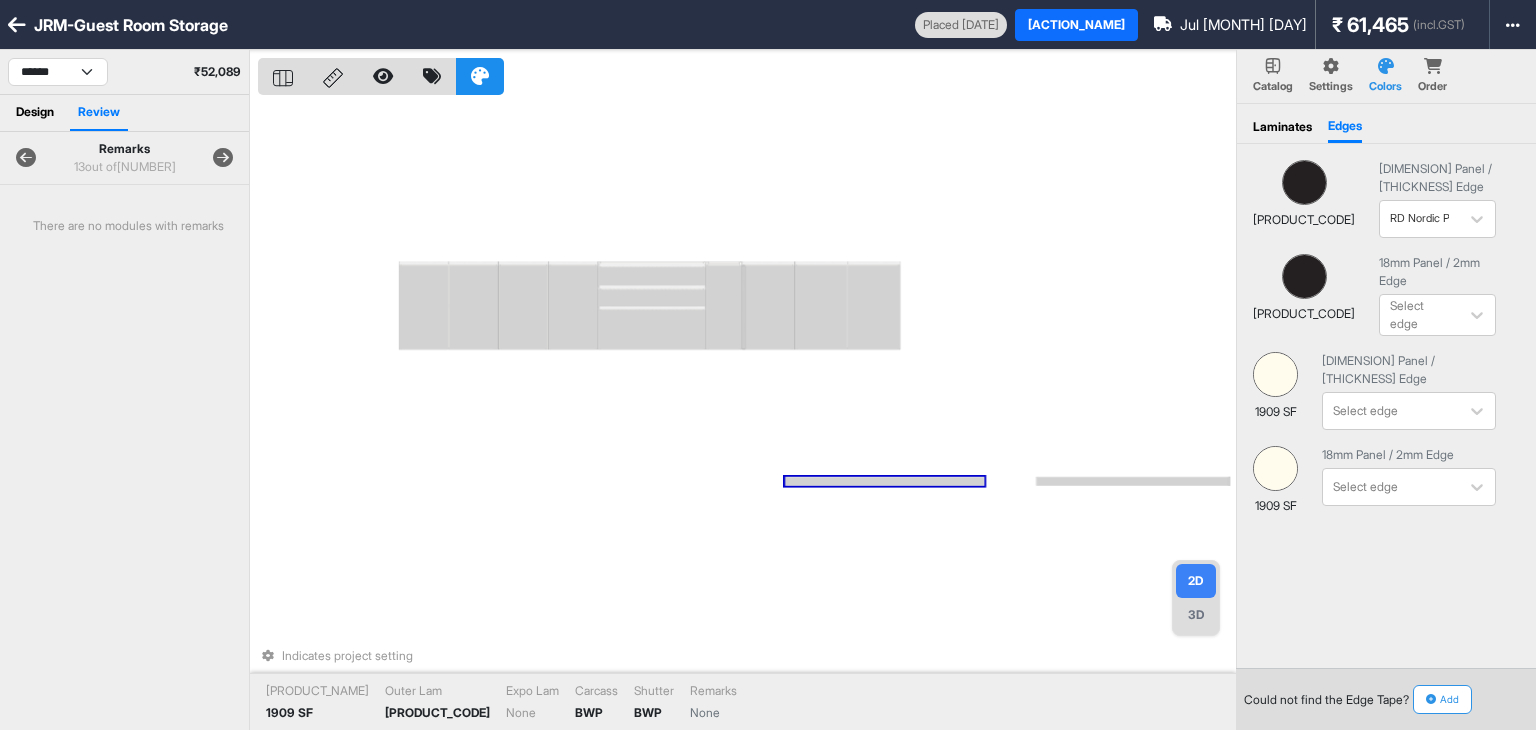 click at bounding box center (223, 158) 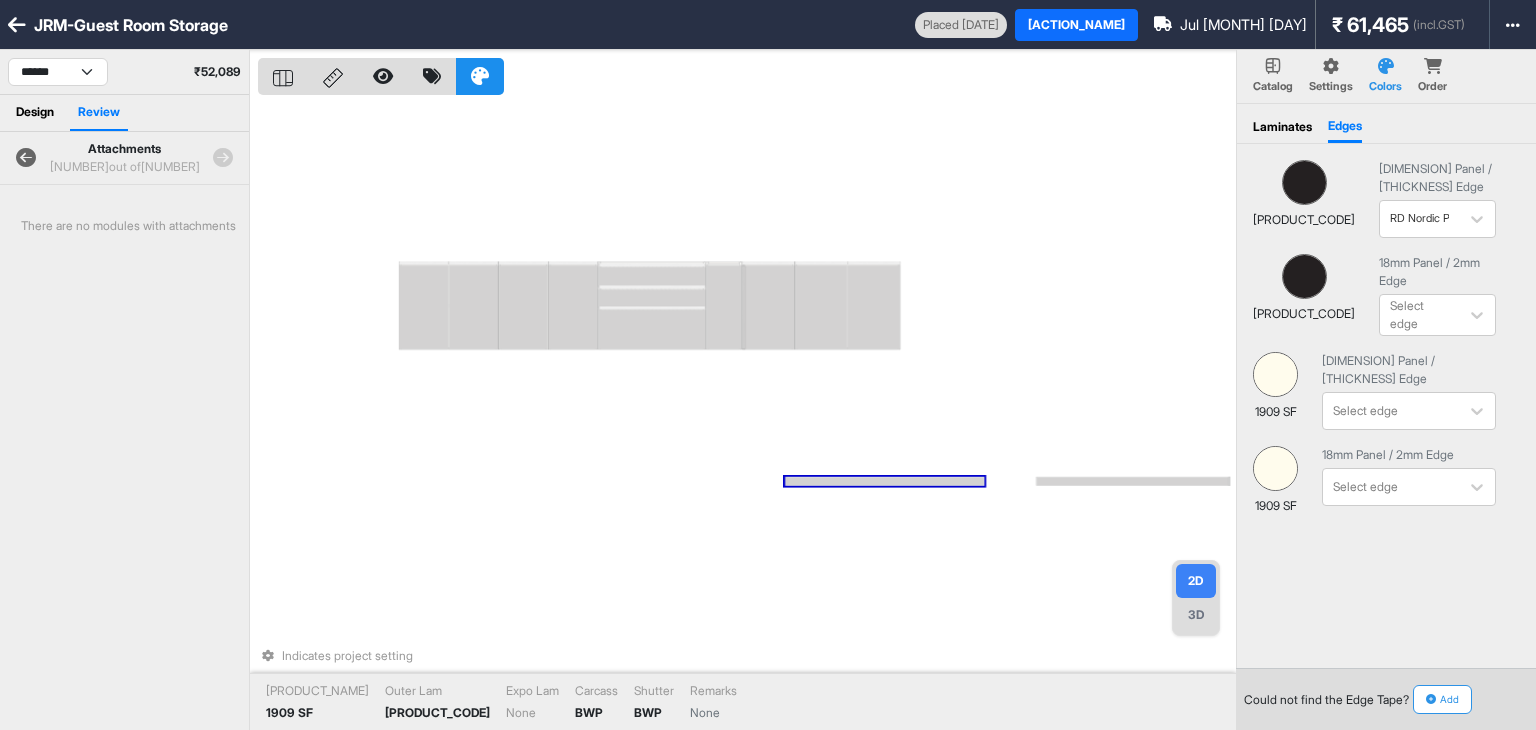 click at bounding box center (223, 158) 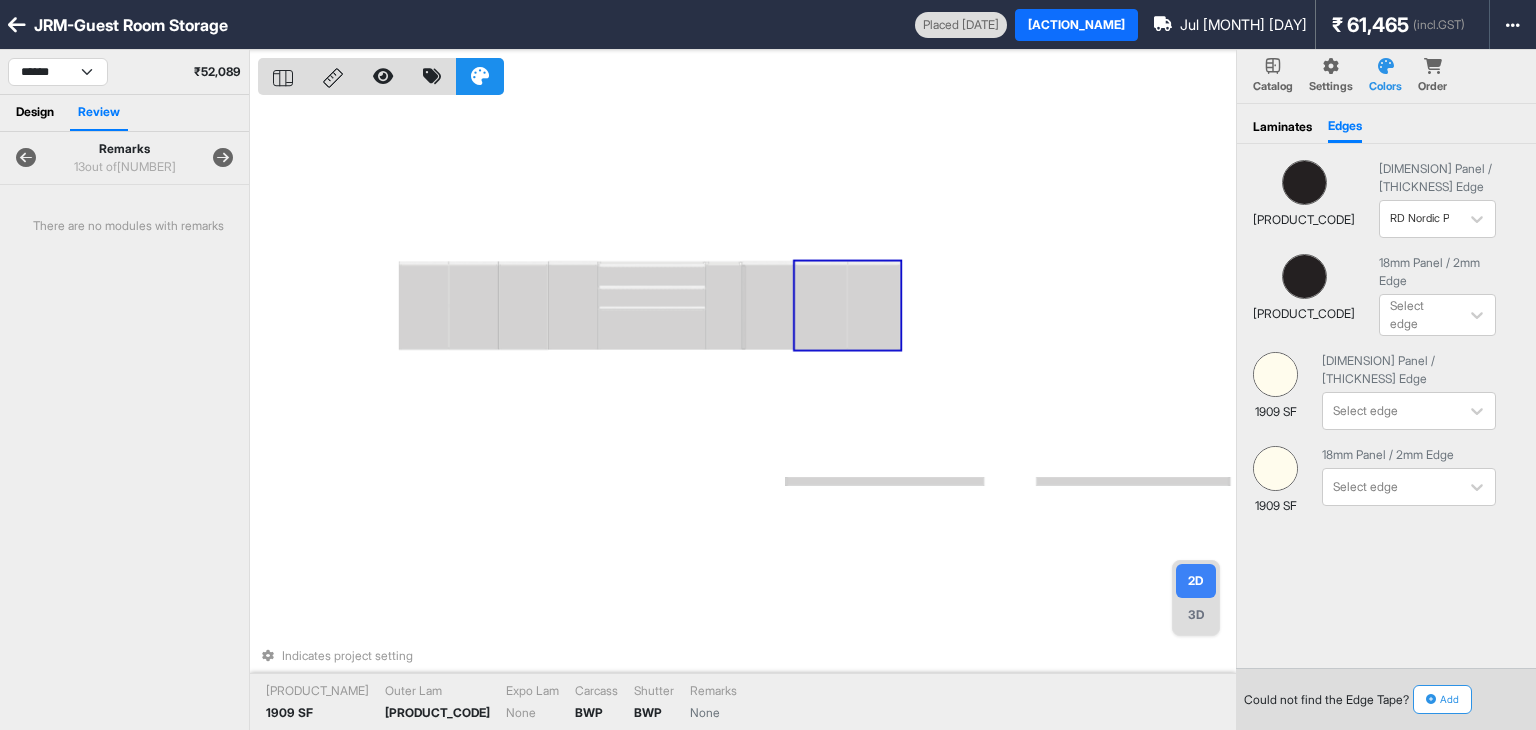 click on "Indicates project setting Inner Lam [NUMBER] SF Outer Lam [NUMBER] CFR Expo Lam None Carcass BWP Shutter BWP Remarks None" at bounding box center (747, 415) 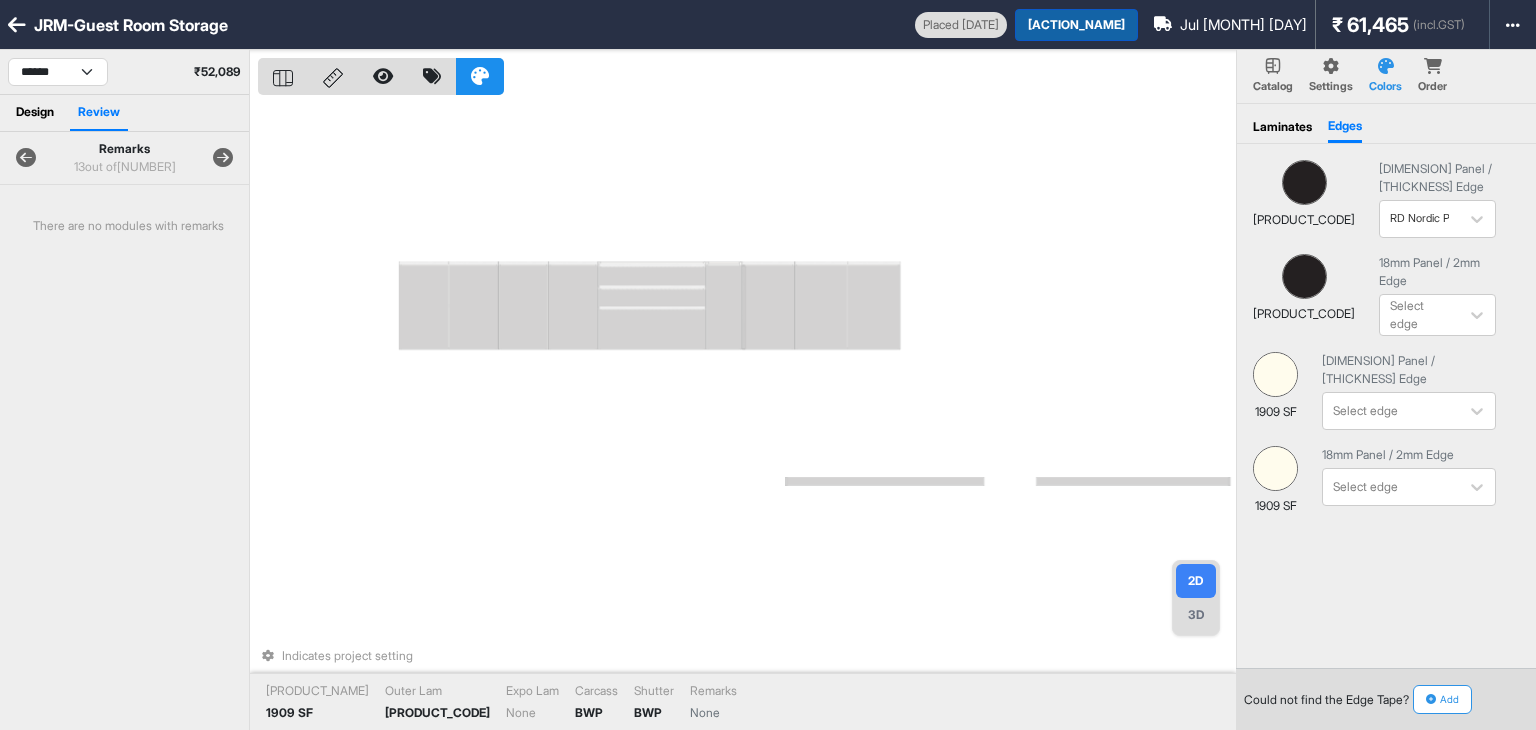 click on "[ACTION_NAME]" at bounding box center (1076, 25) 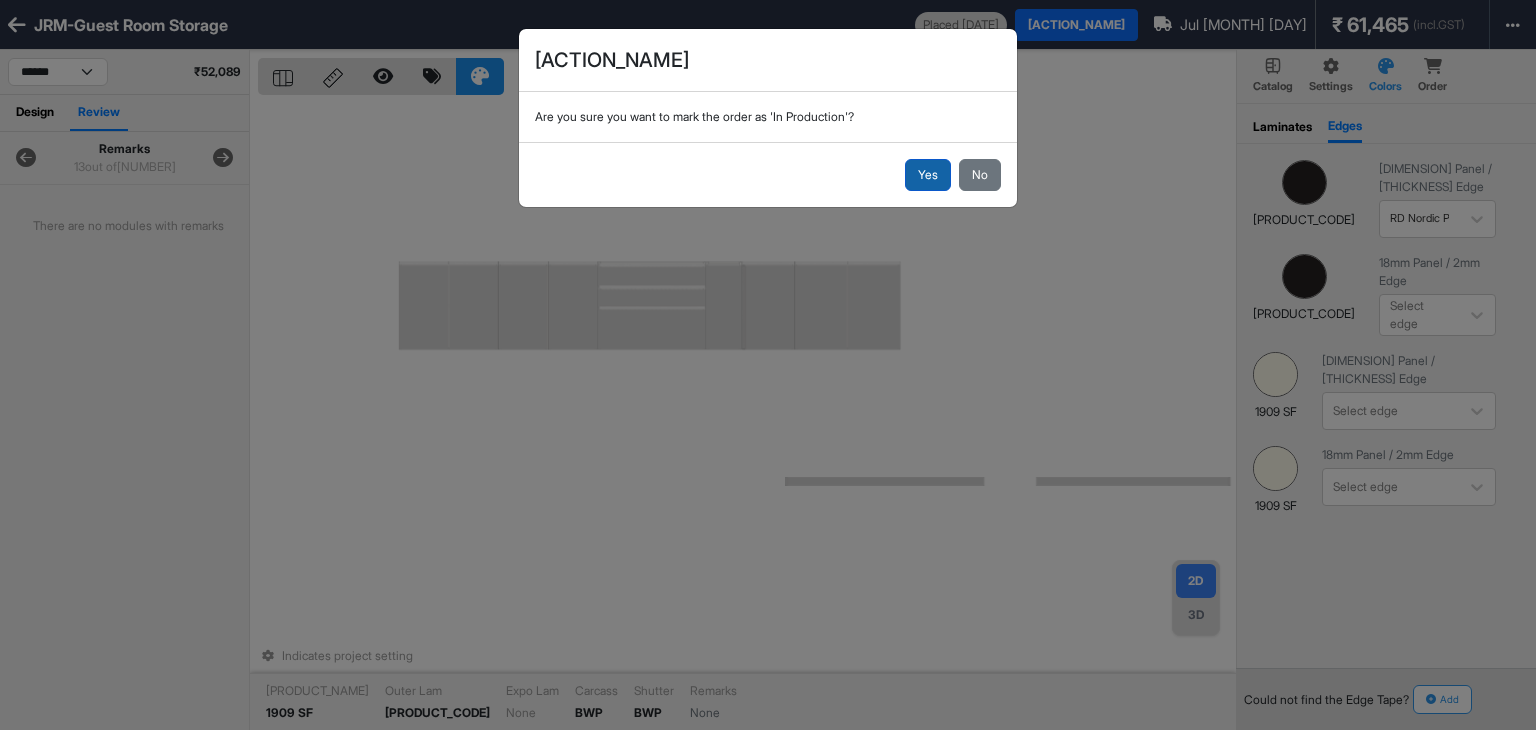 click on "Yes" at bounding box center [928, 175] 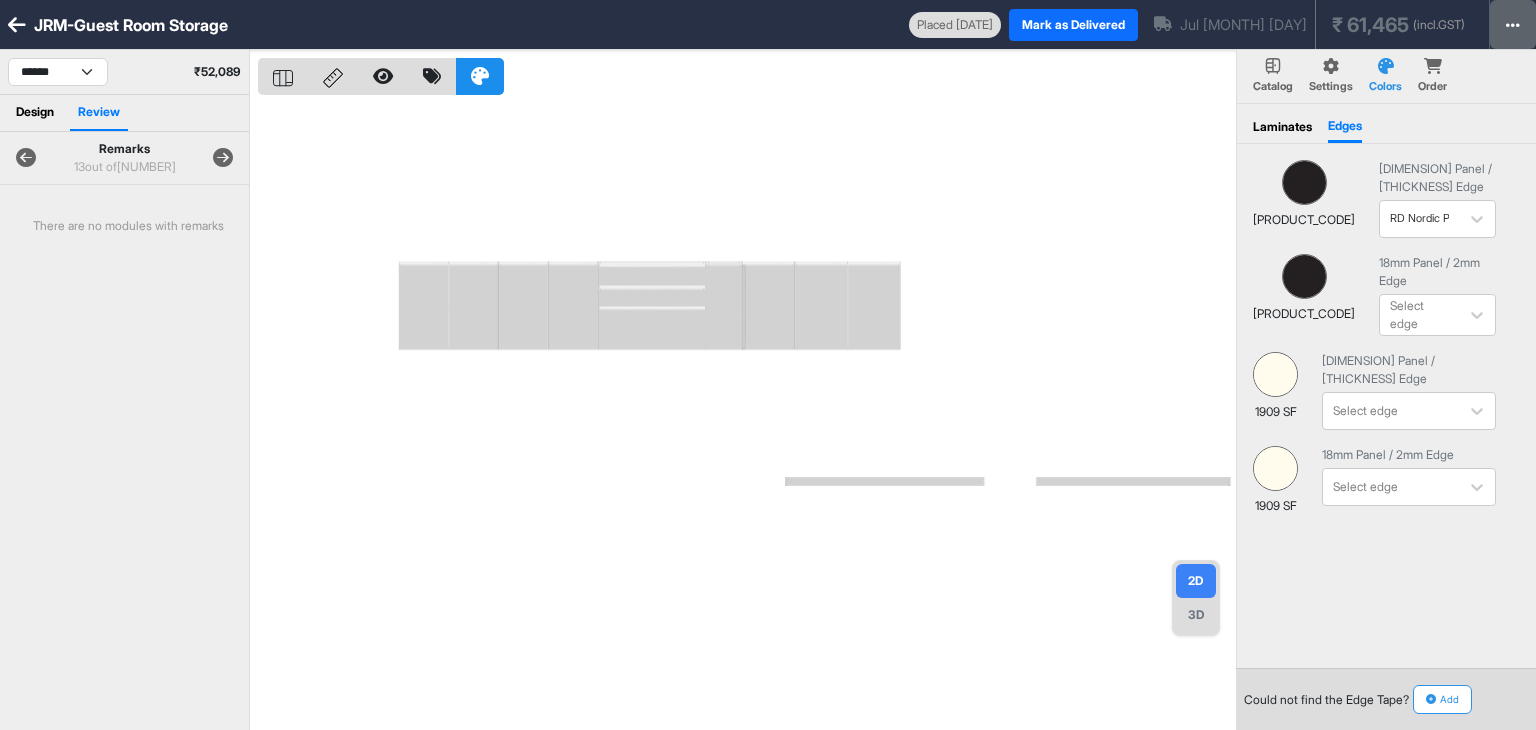 click at bounding box center [1513, 24] 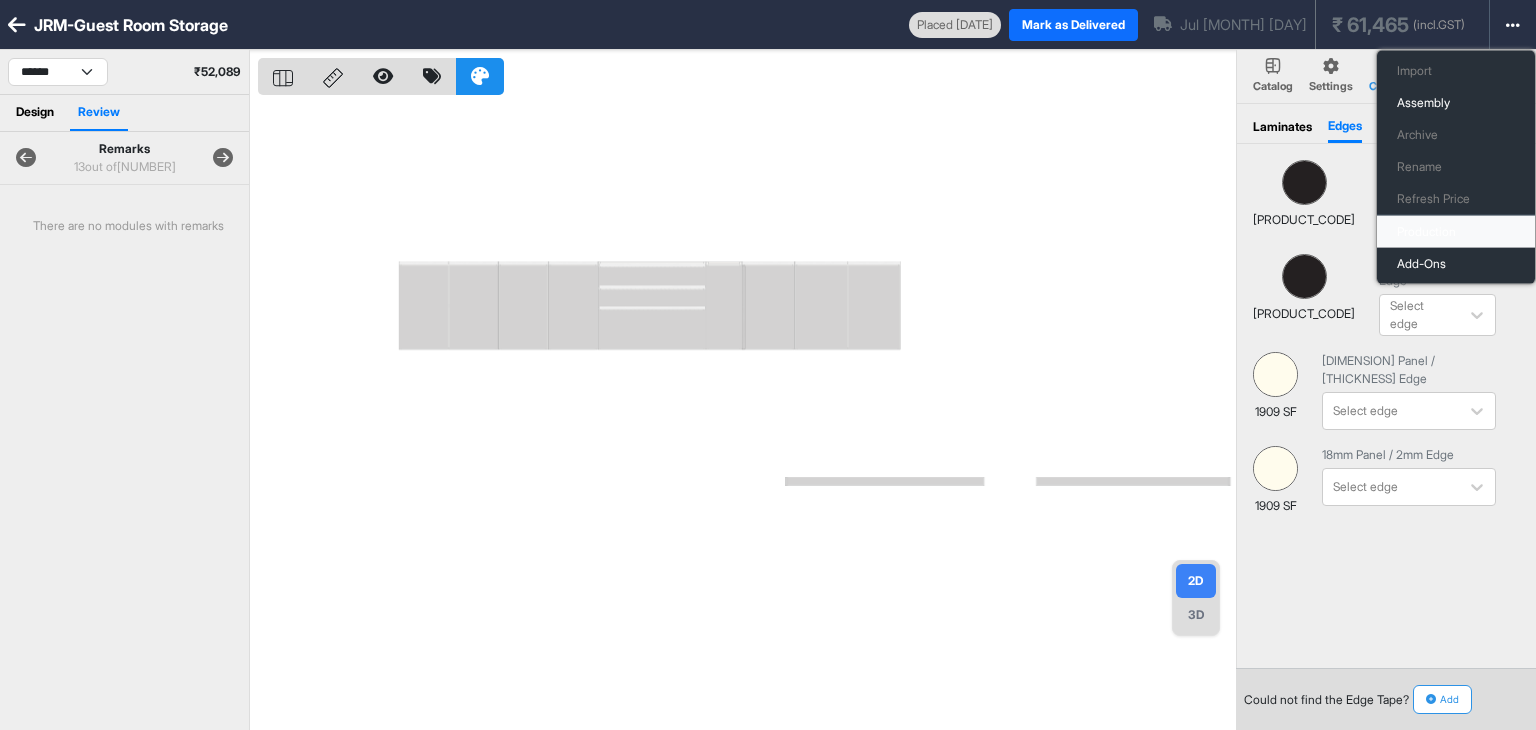 click on "Production" at bounding box center (1456, 232) 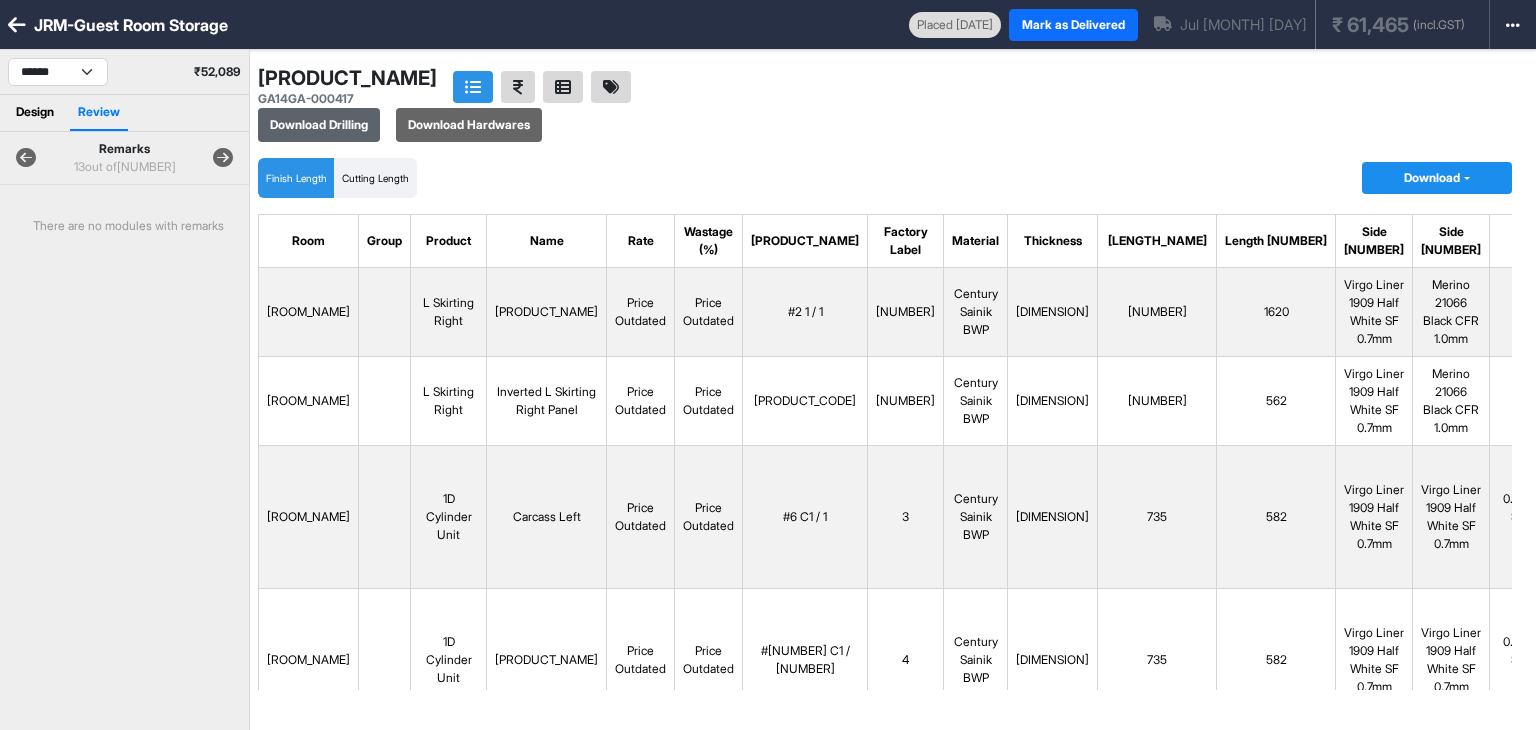 click on "Download Drilling" at bounding box center [319, 125] 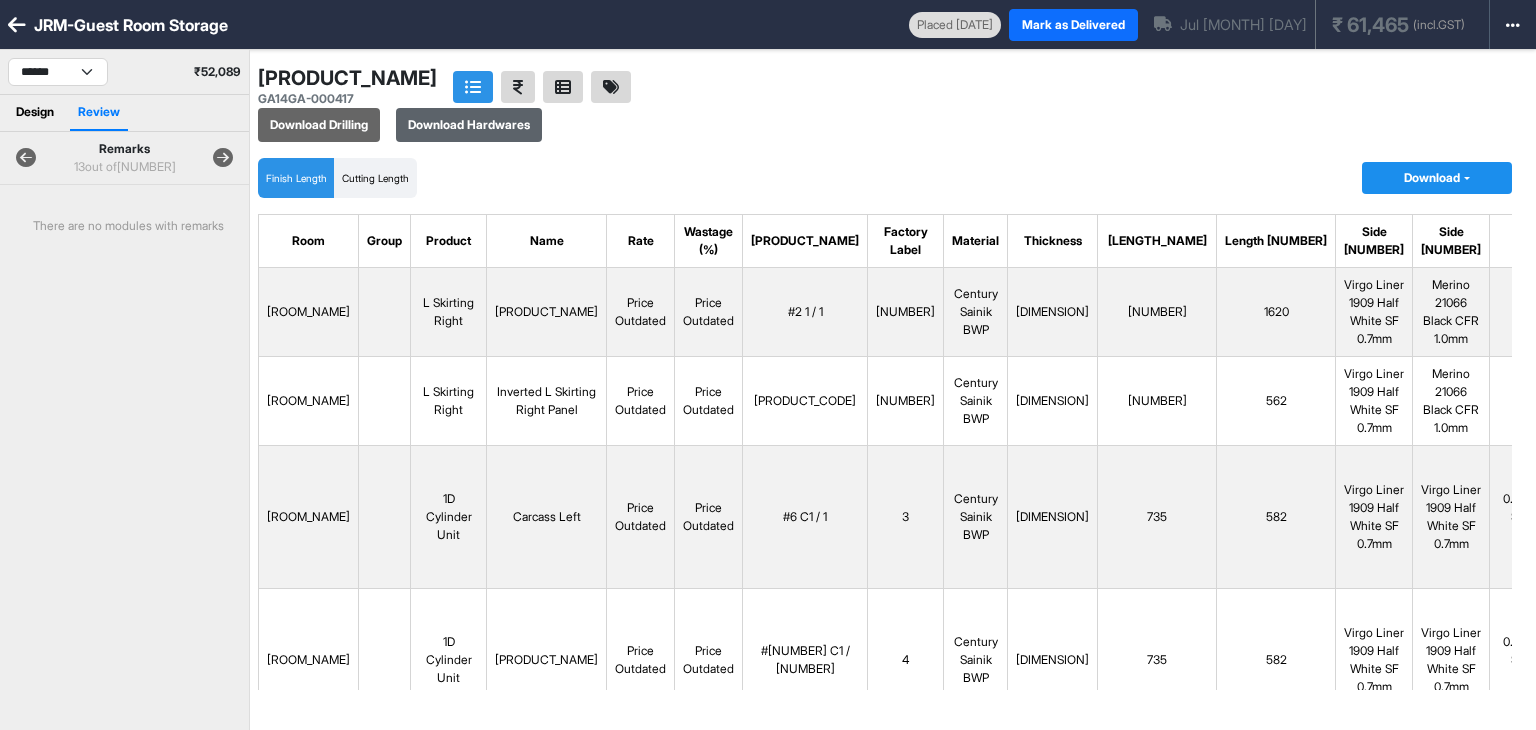 drag, startPoint x: 462, startPoint y: 137, endPoint x: 474, endPoint y: 138, distance: 12.0415945 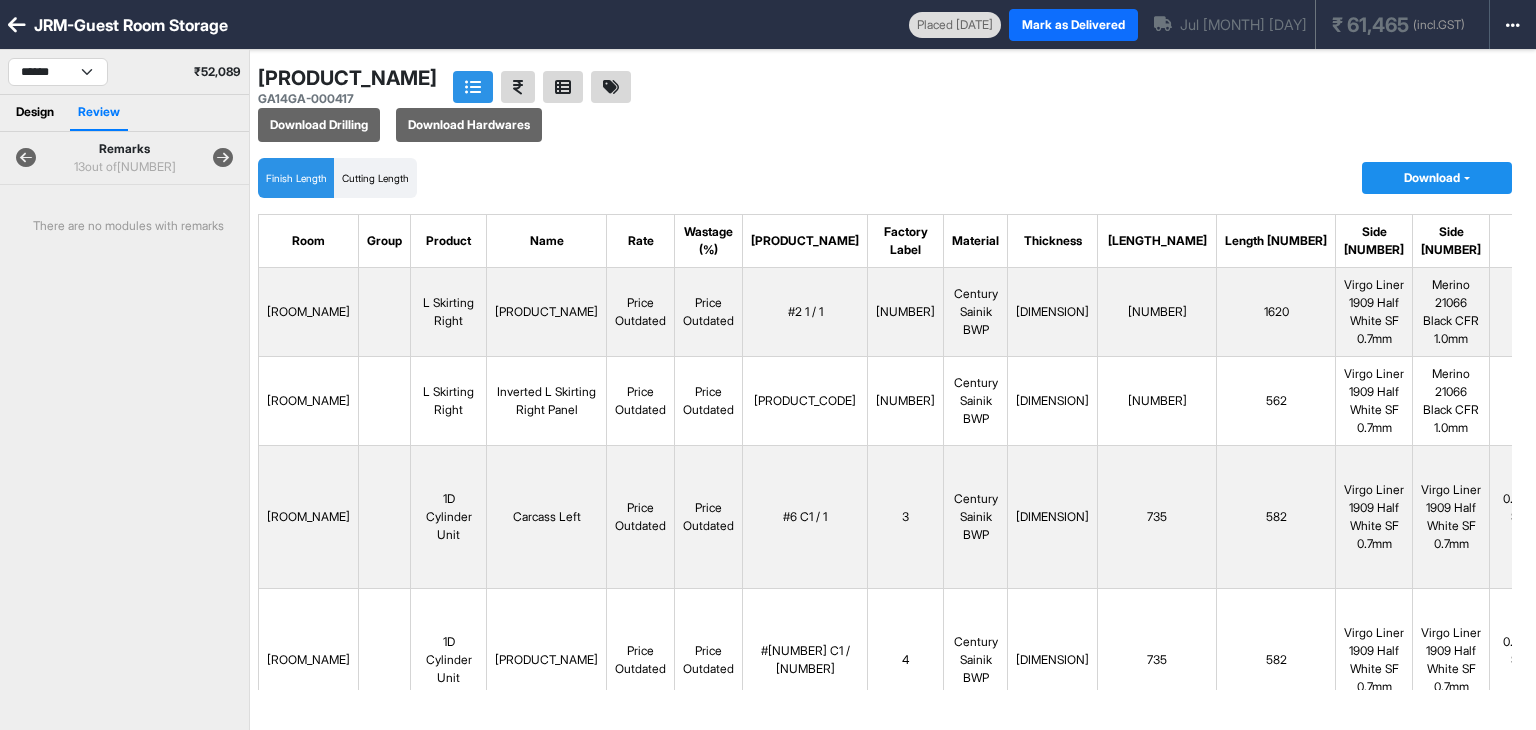 click on "Download" at bounding box center [1437, 178] 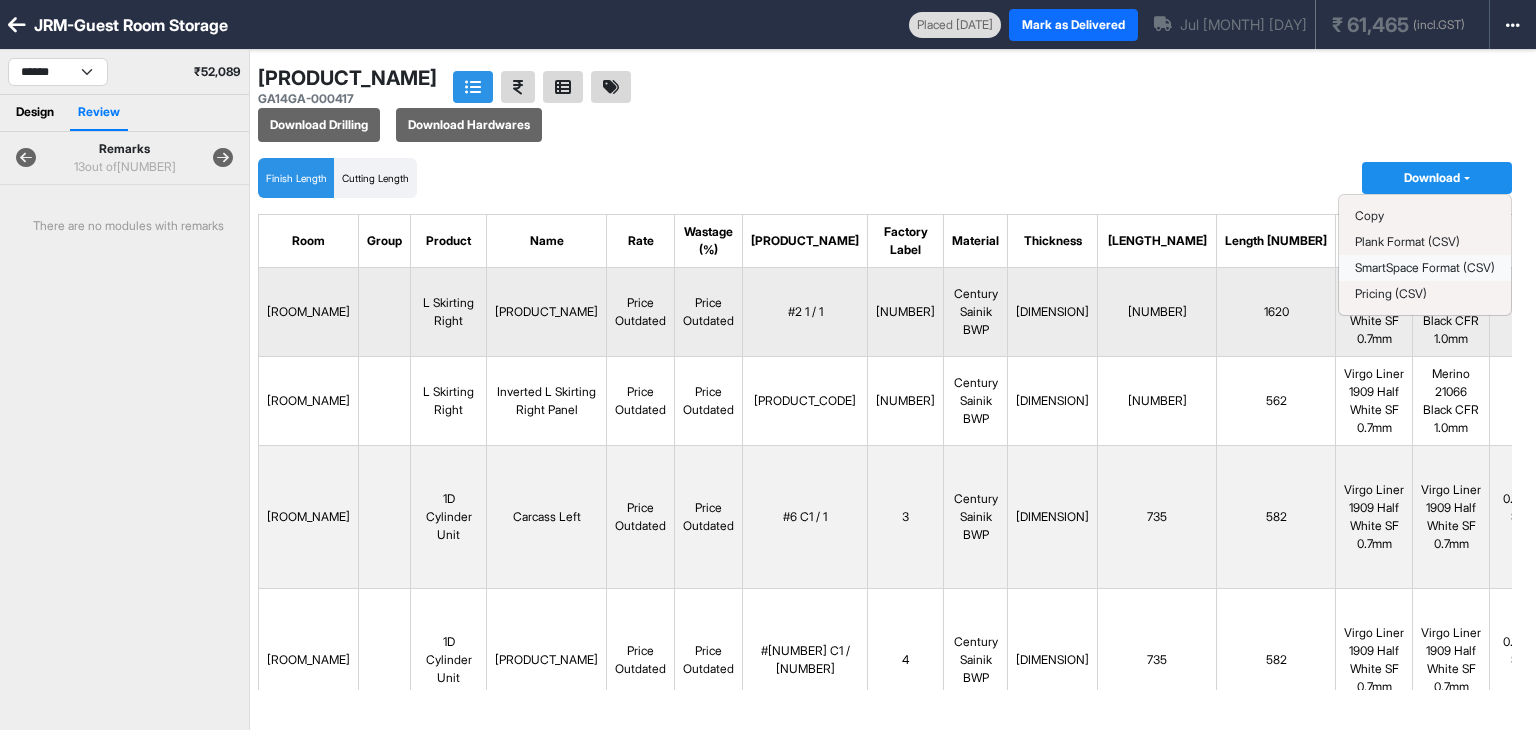 click on "SmartSpace Format (CSV)" at bounding box center (1369, 215) 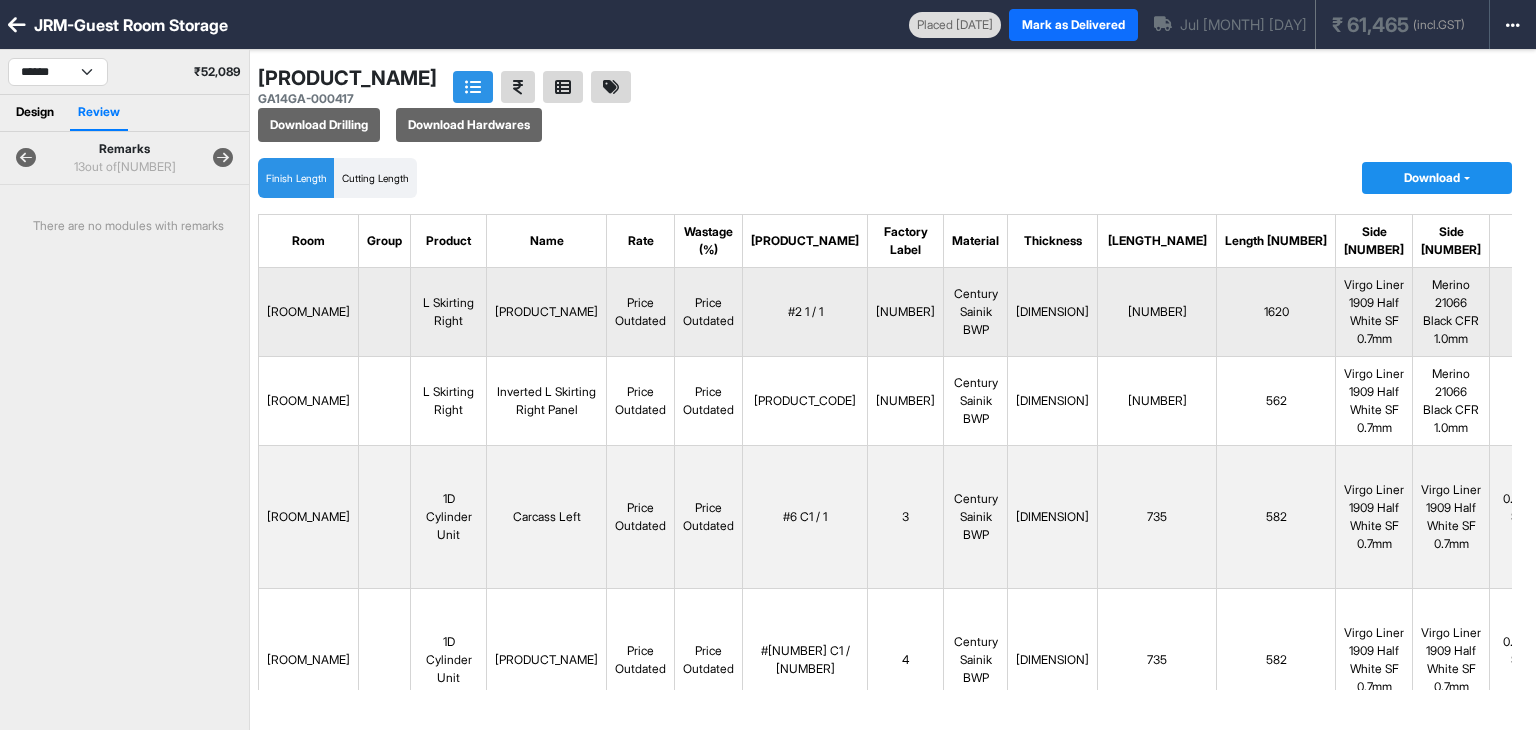 click on "[PRODUCT_NAME]" at bounding box center (547, 312) 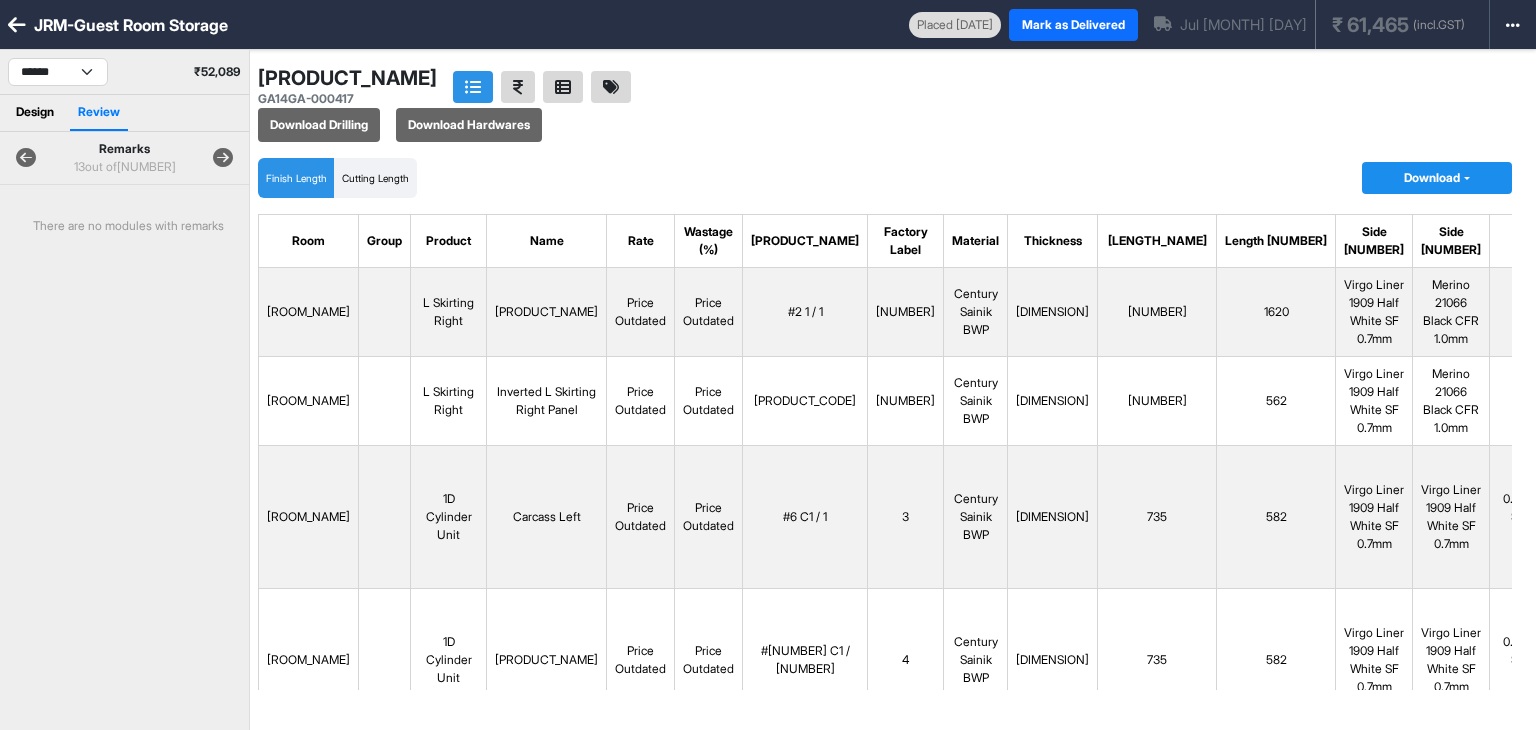 click on "Design" at bounding box center [35, 113] 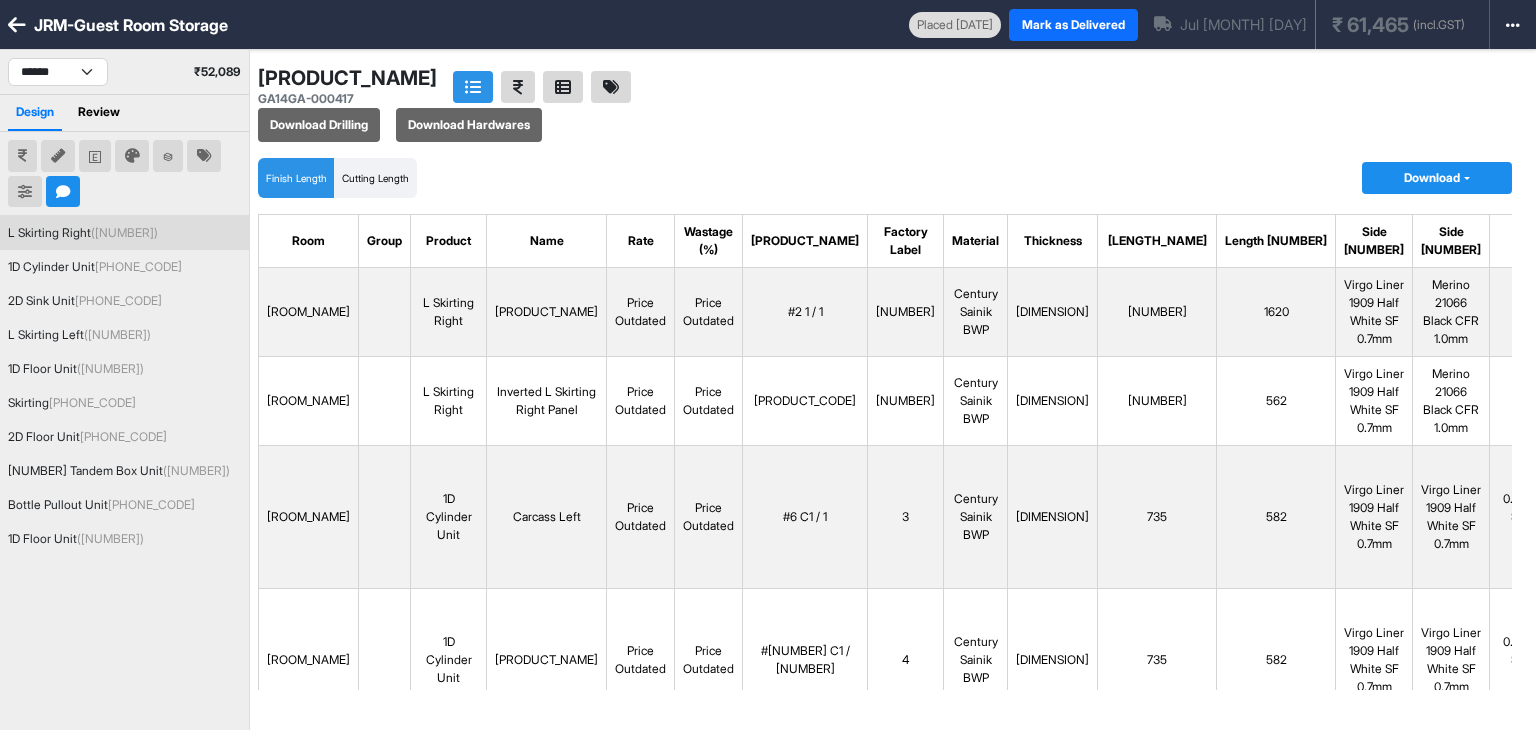 click on "([NUMBER])" at bounding box center (124, 232) 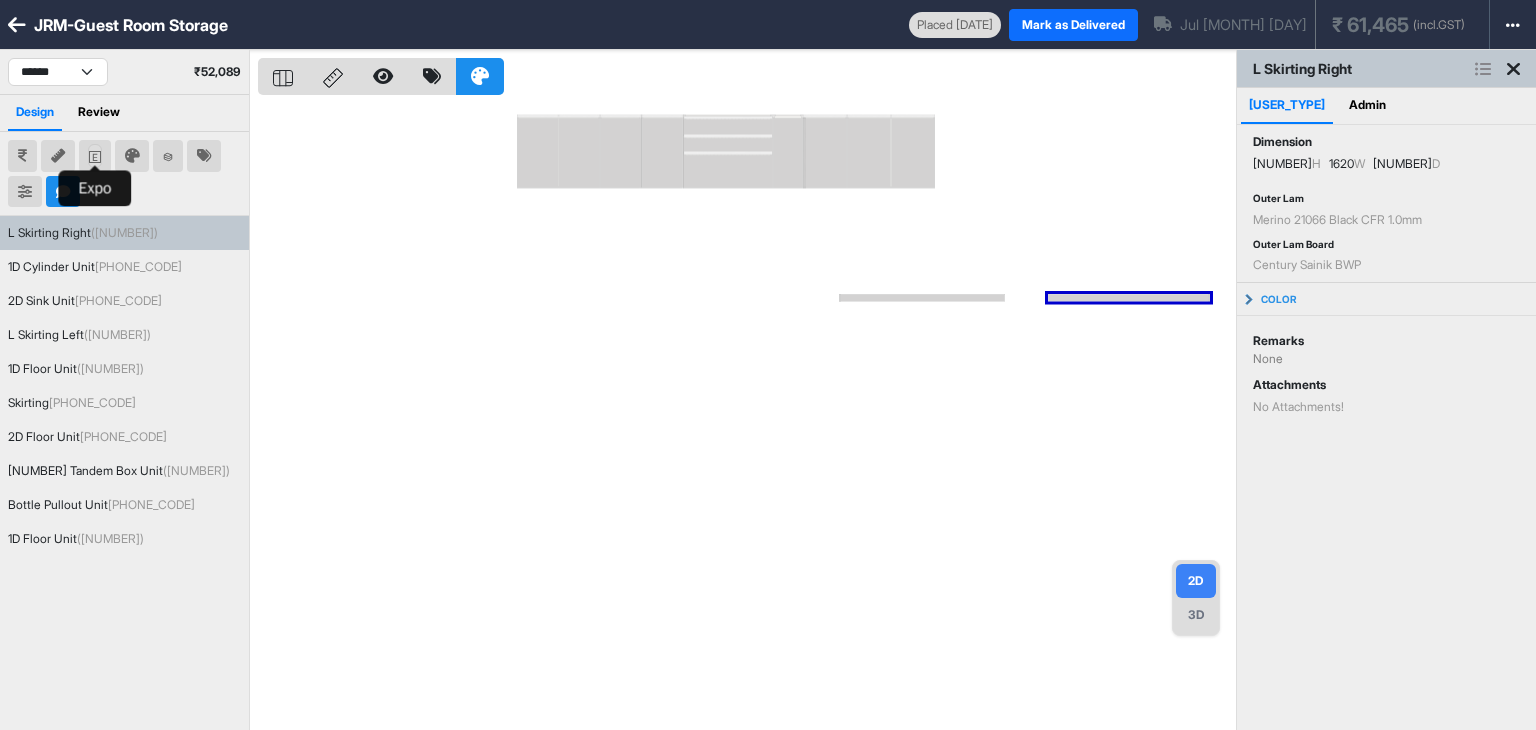 click at bounding box center (95, 157) 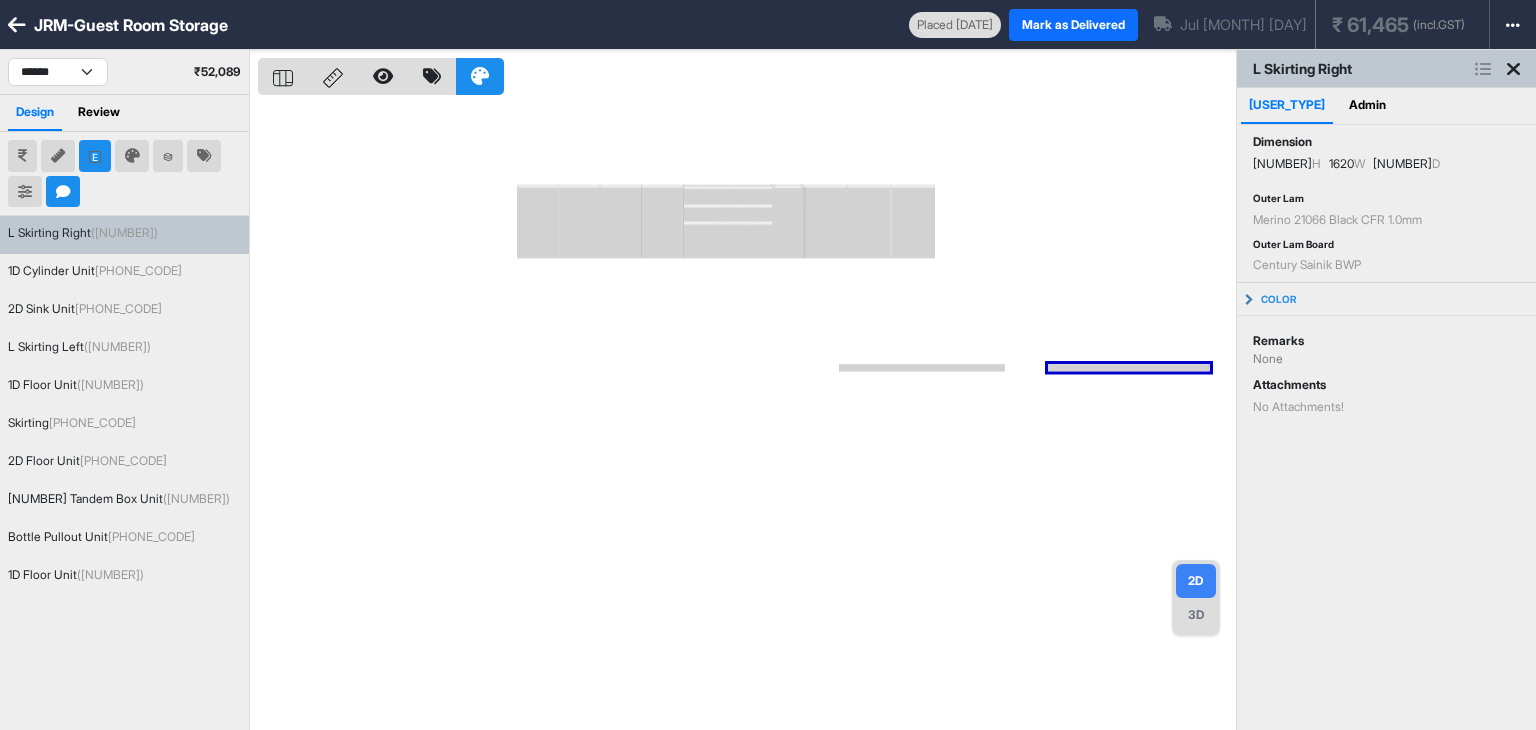 type 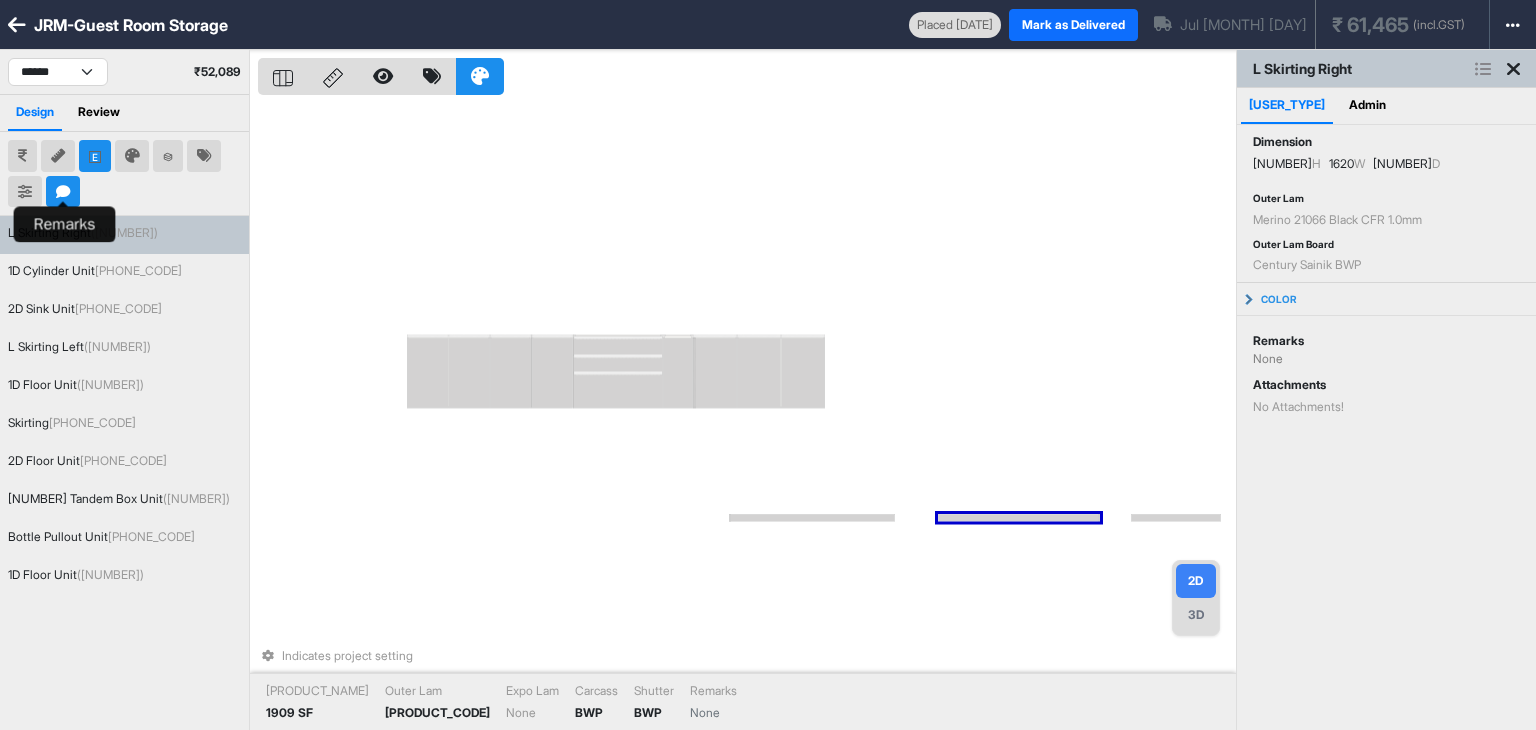 click at bounding box center (63, 192) 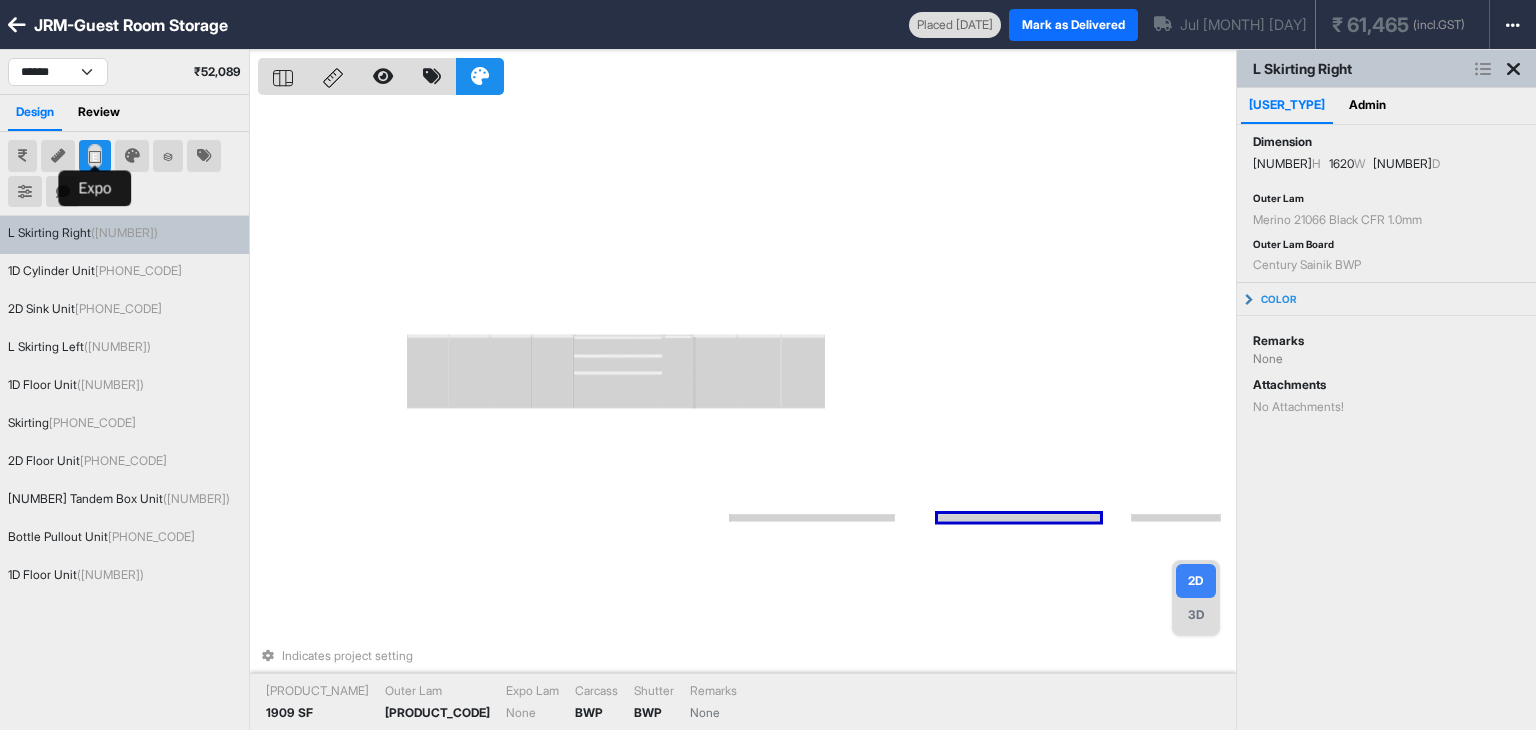 click at bounding box center (95, 157) 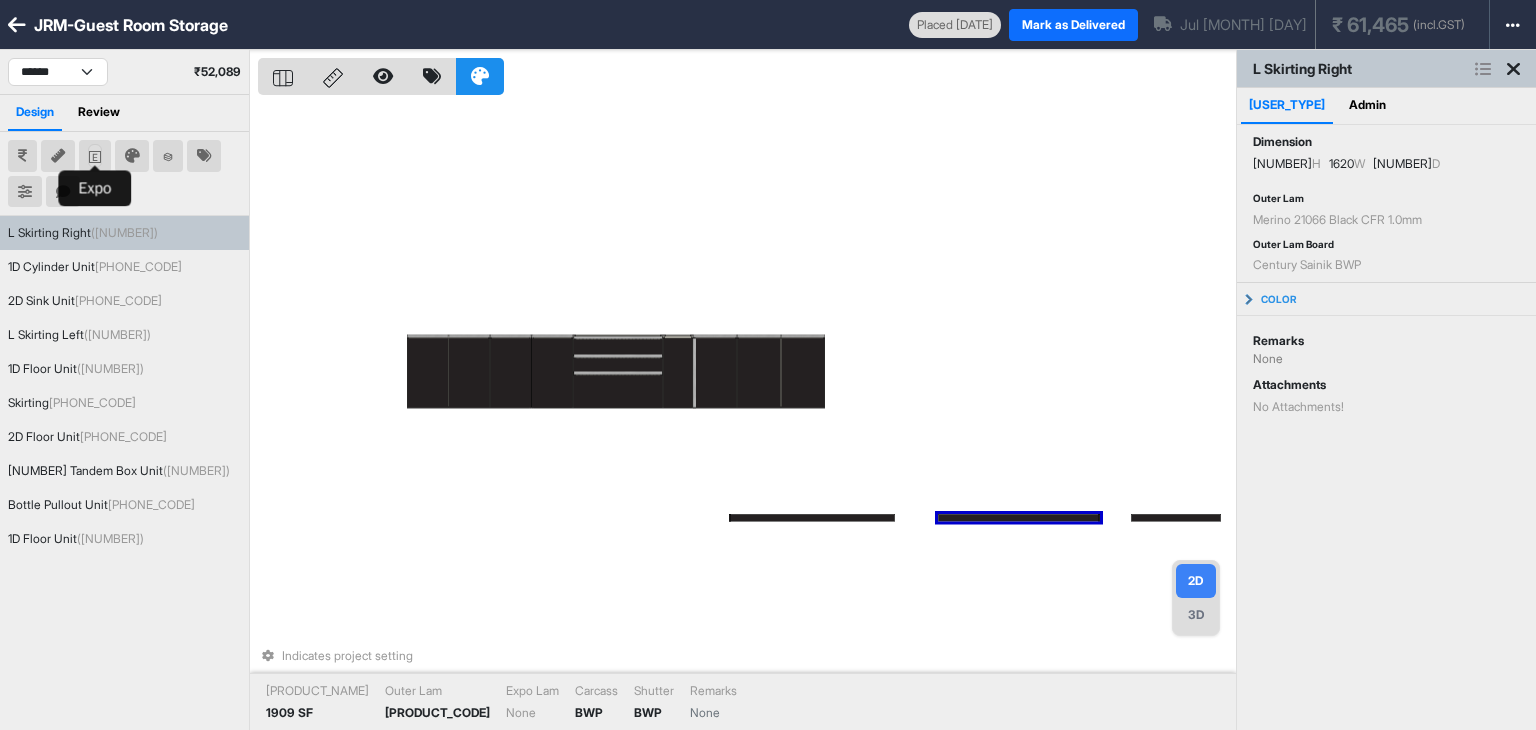 click at bounding box center (95, 157) 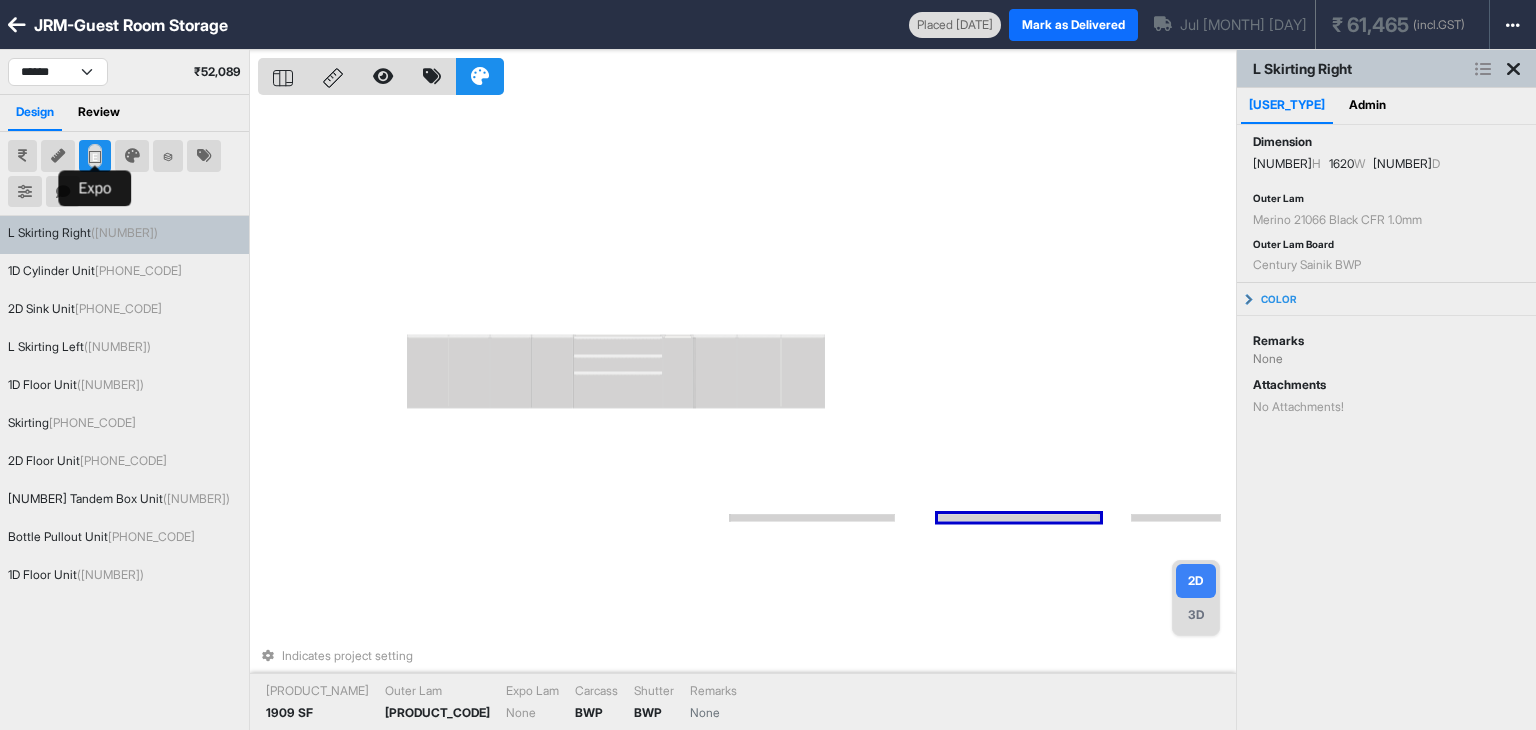 click at bounding box center (95, 157) 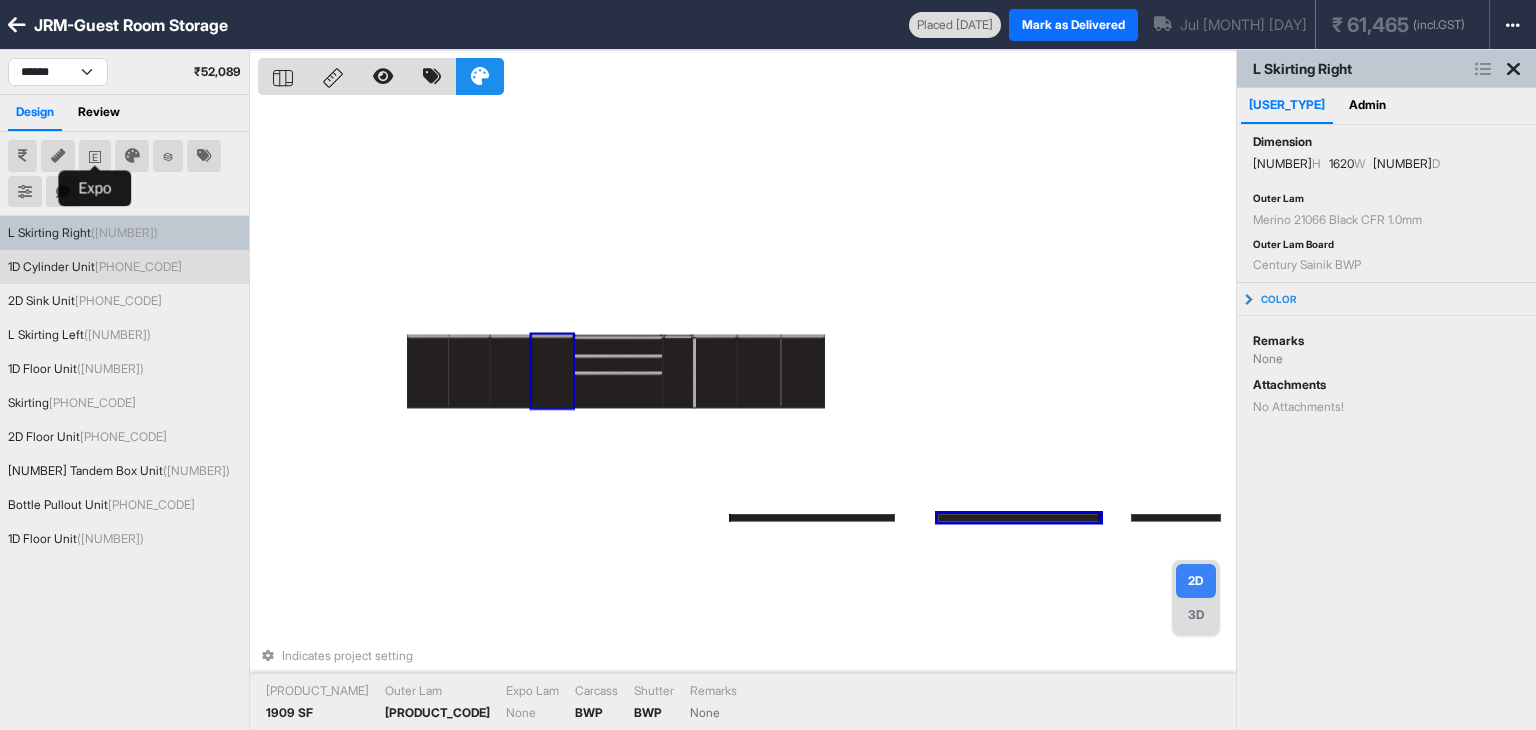 click on "1D Cylinder Unit  (0405)" at bounding box center (95, 267) 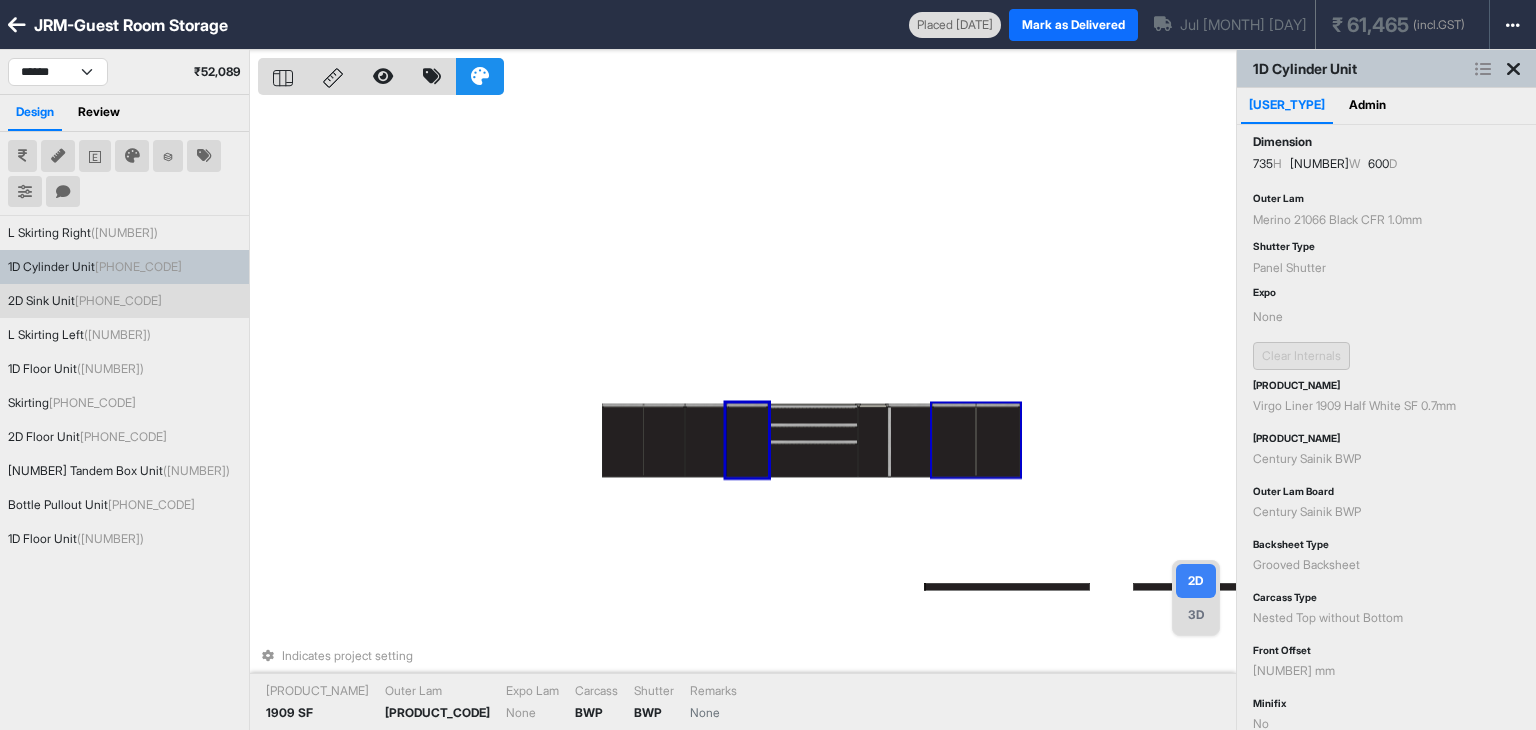 click on "[PHONE_CODE]" at bounding box center (118, 300) 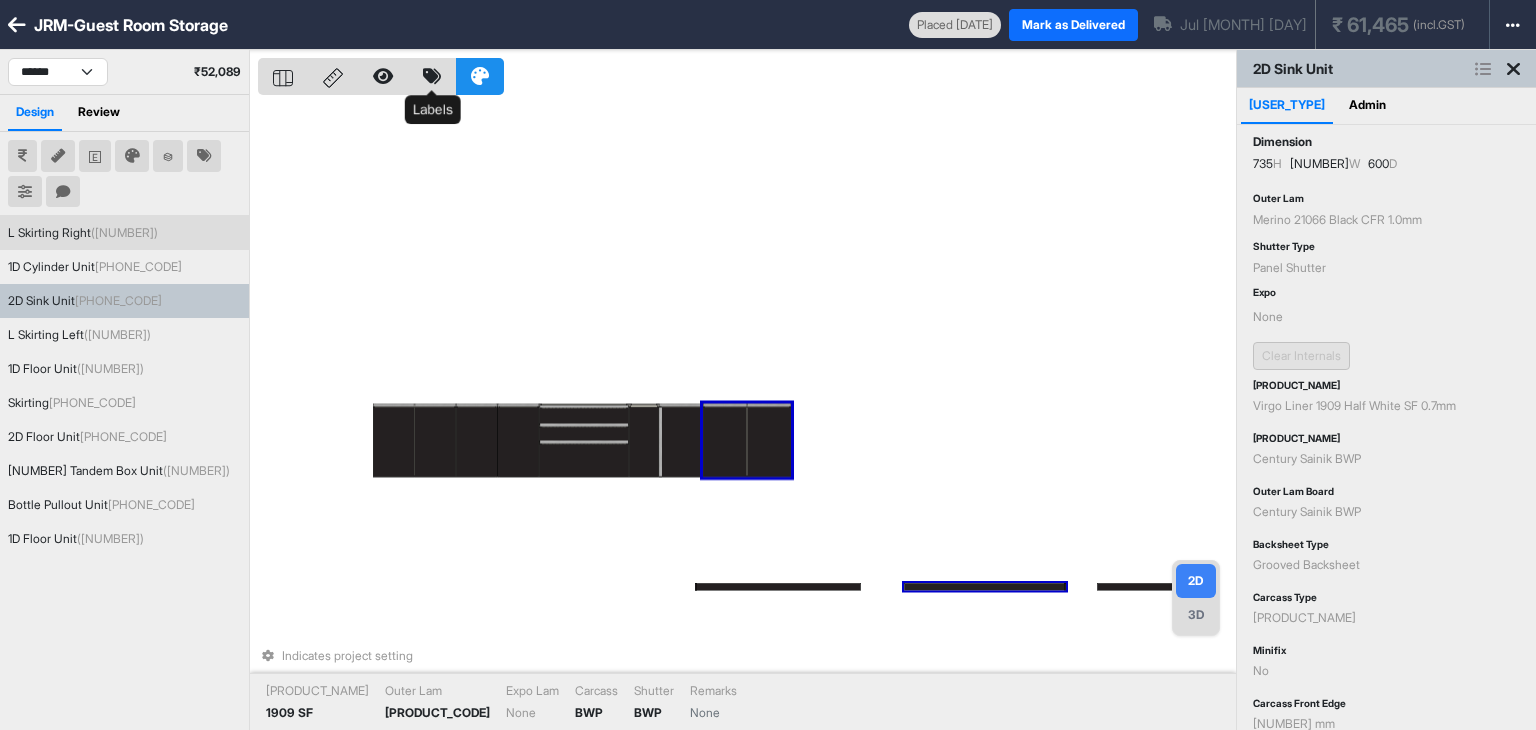 click at bounding box center (432, 76) 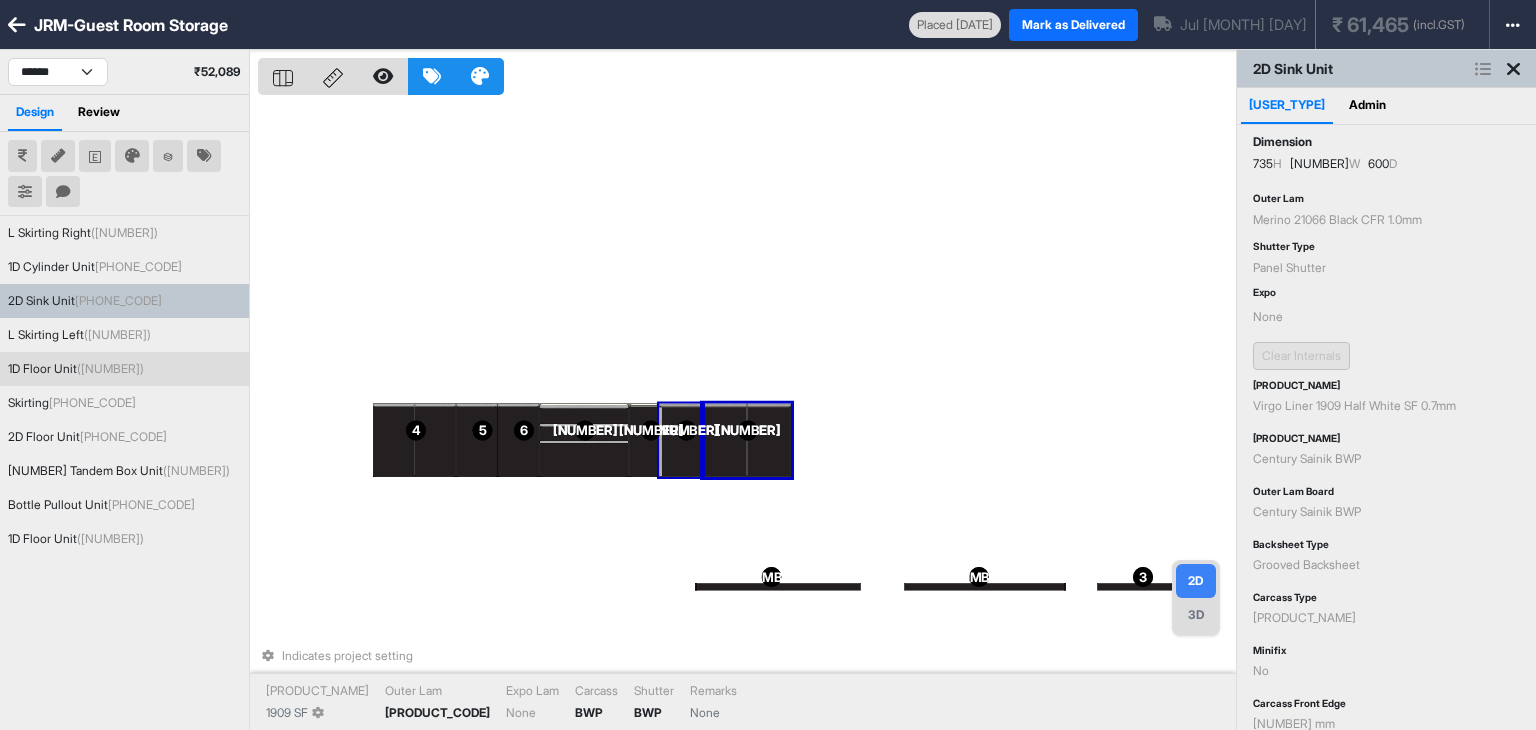click at bounding box center [681, 441] 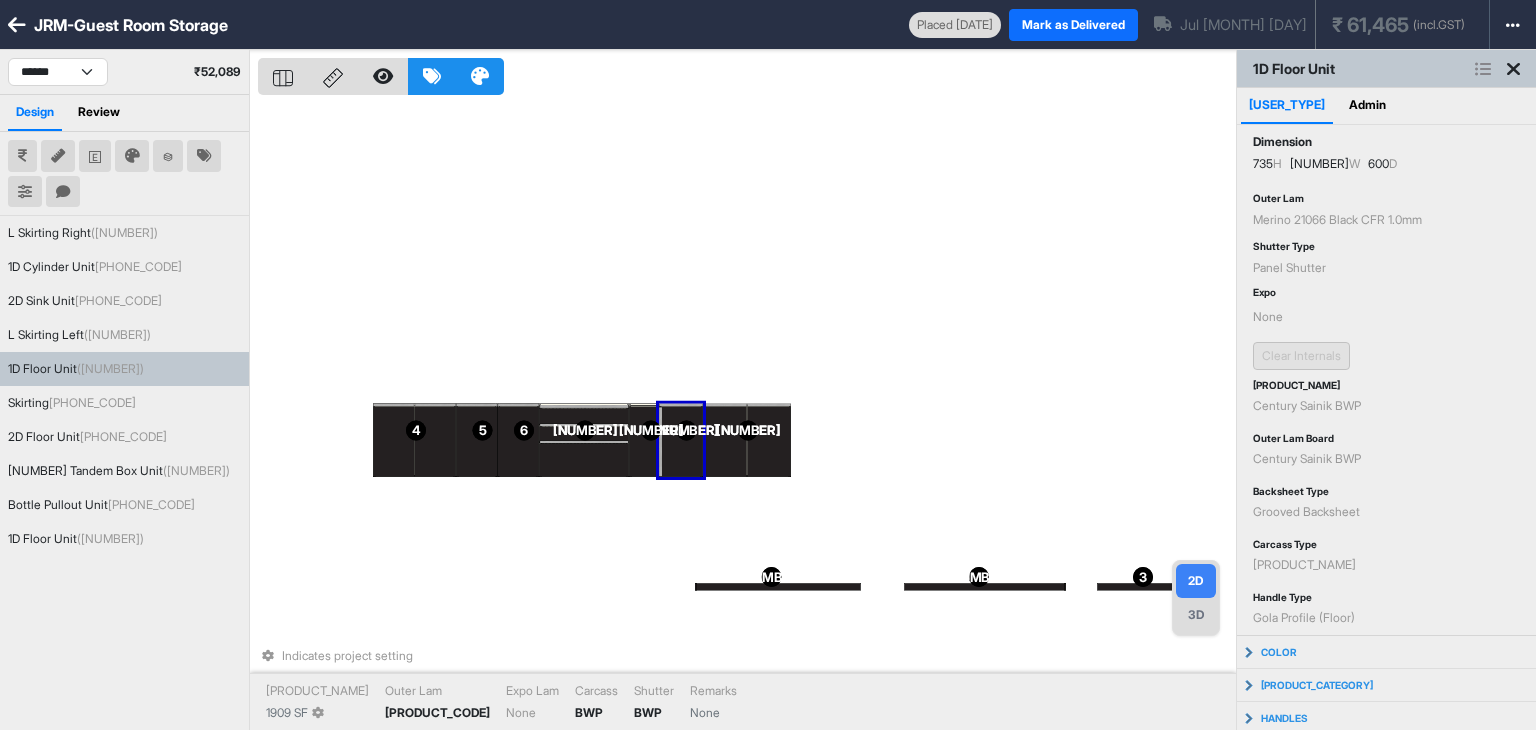 click at bounding box center (681, 441) 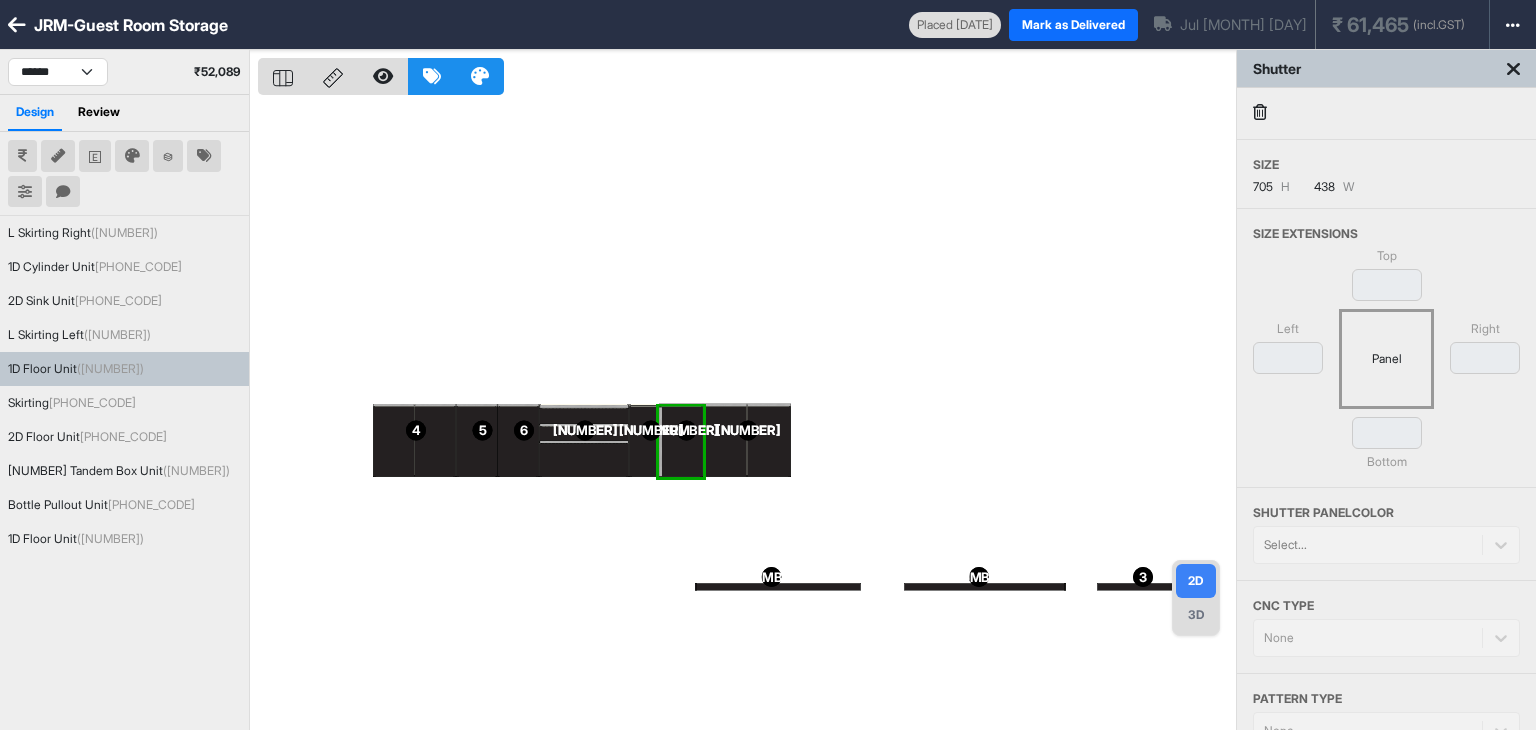 click on "2 2 6 6 10 10 1 1 9 9 3 3 4 4 7 7 8 8 5 5" at bounding box center [747, 415] 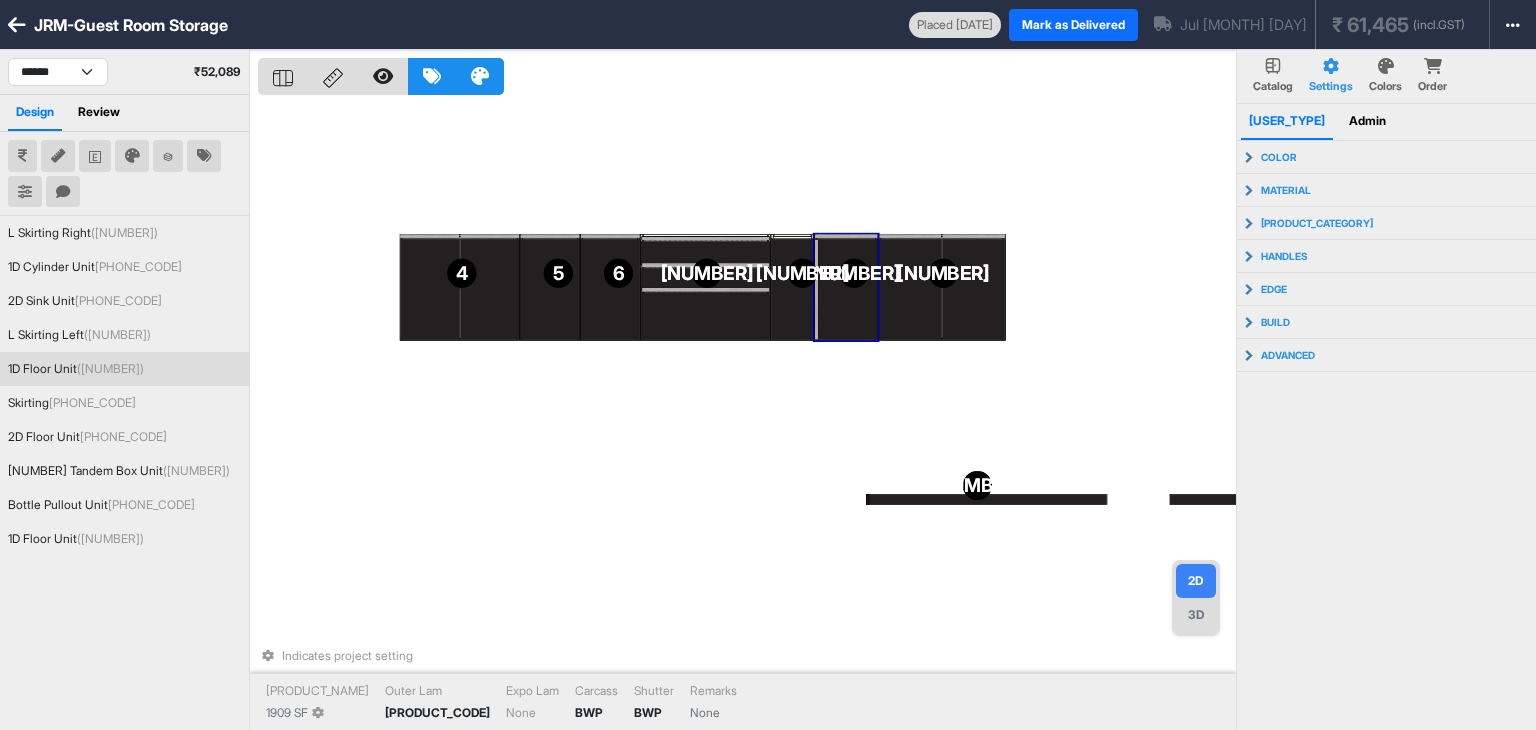 click at bounding box center (847, 289) 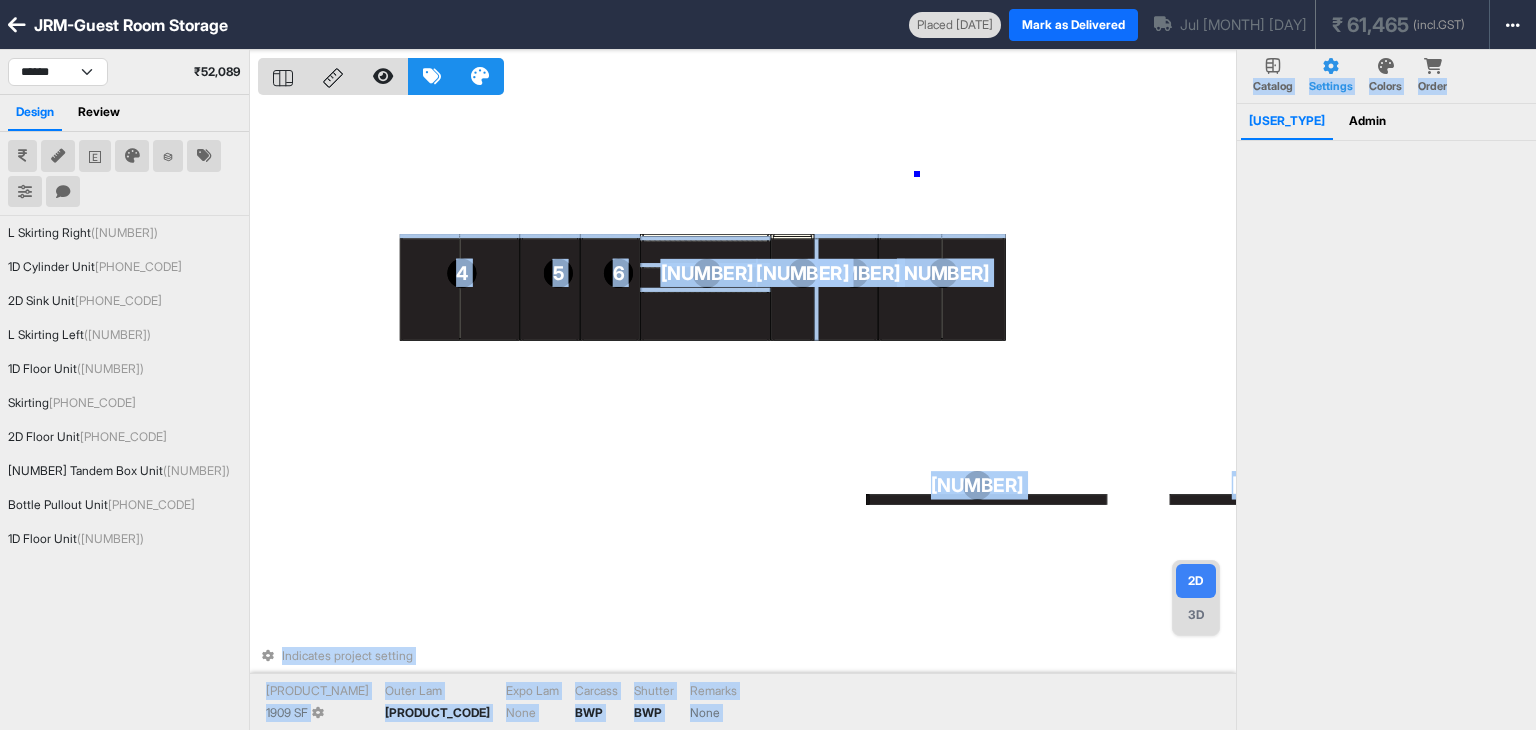 click on "[NUMBER] [NUMBER] [NUMBER] [NUMBER] [NUMBER] [NUMBER] [NUMBER] [NUMBER] [NUMBER] [NUMBER] [NUMBER] [NUMBER] [NUMBER] [NUMBER] [NUMBER] [NUMBER] Indicates project setting Inner Lam [NUMBER] SF Outer Lam [NUMBER] CFR Expo Lam None Carcass BWP Shutter BWP Remarks None" at bounding box center (747, 415) 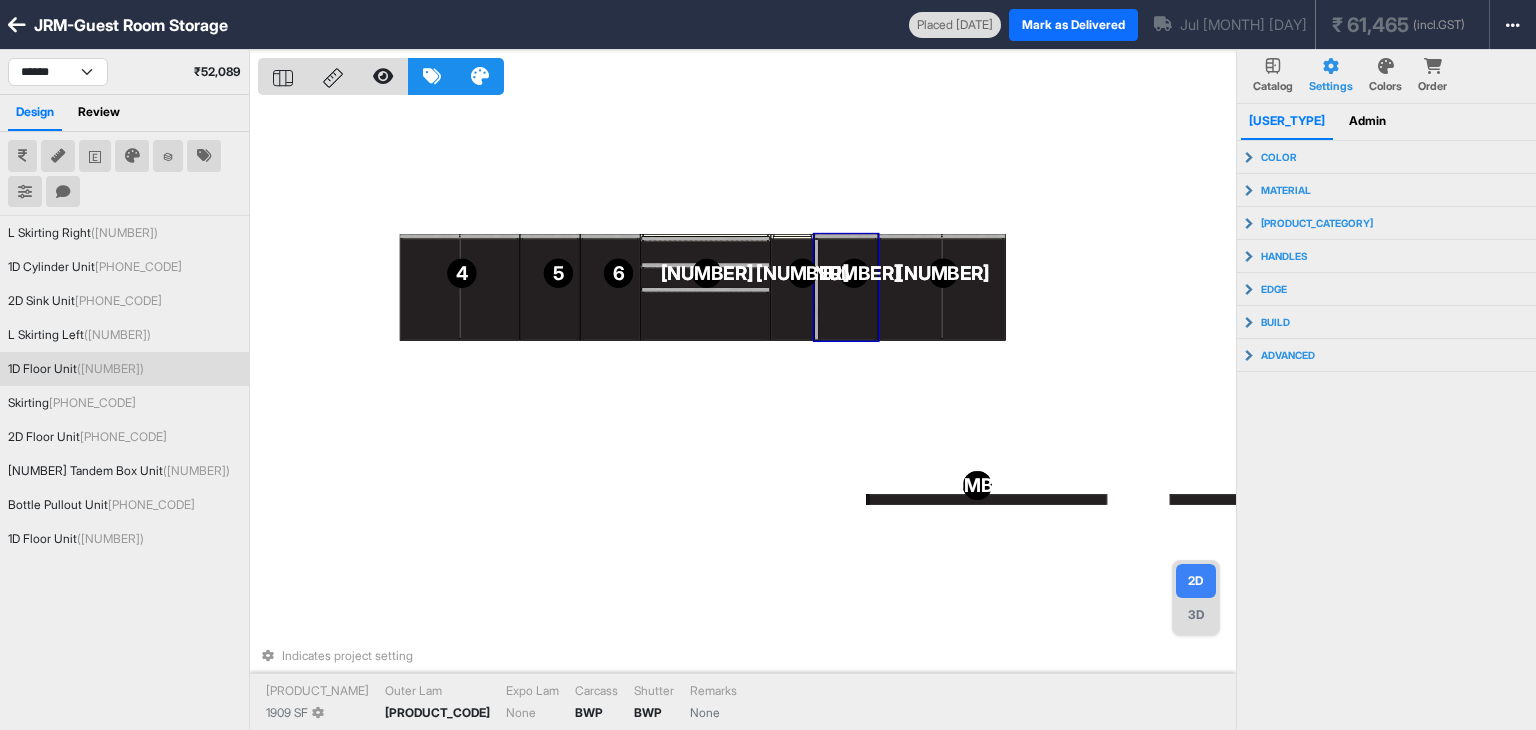 click at bounding box center (847, 289) 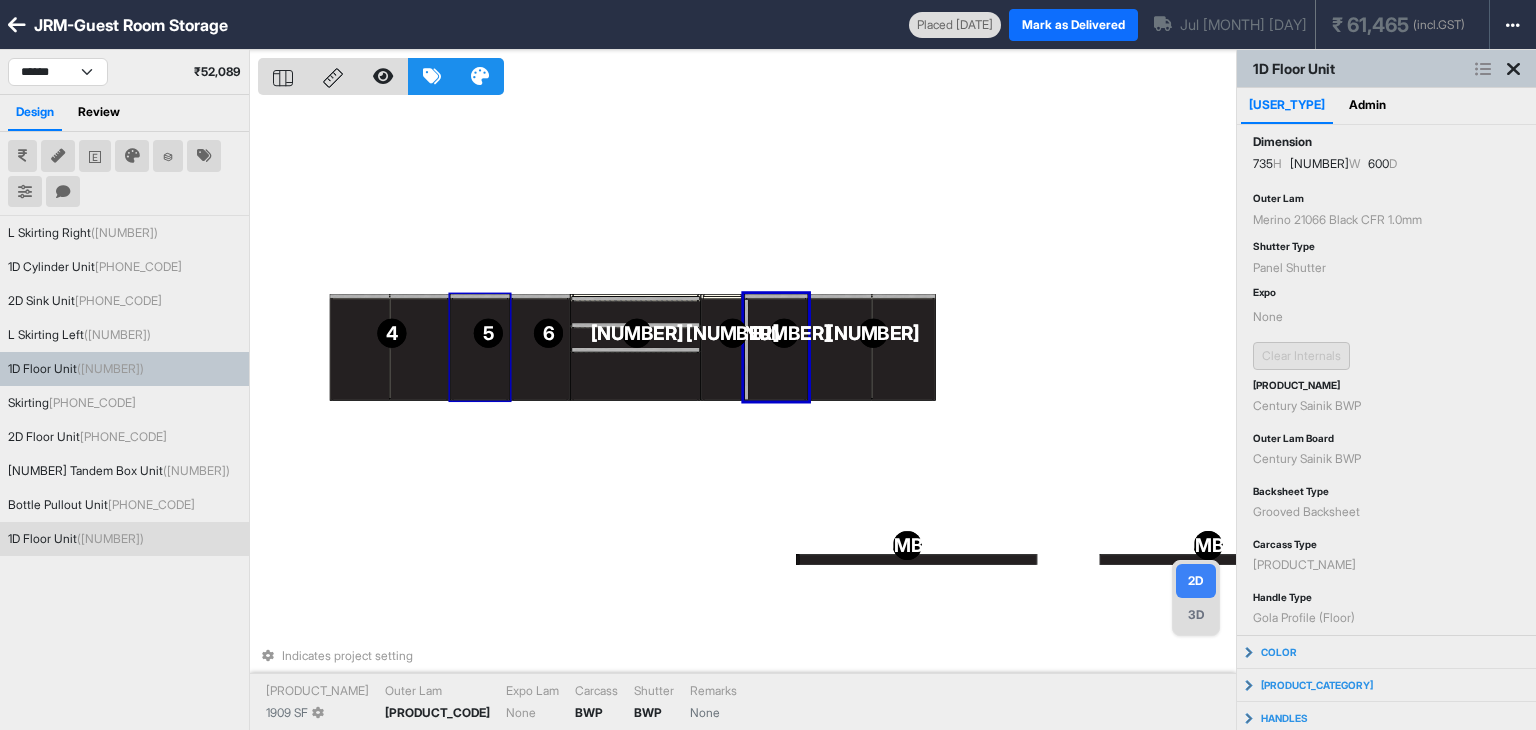 click at bounding box center (480, 349) 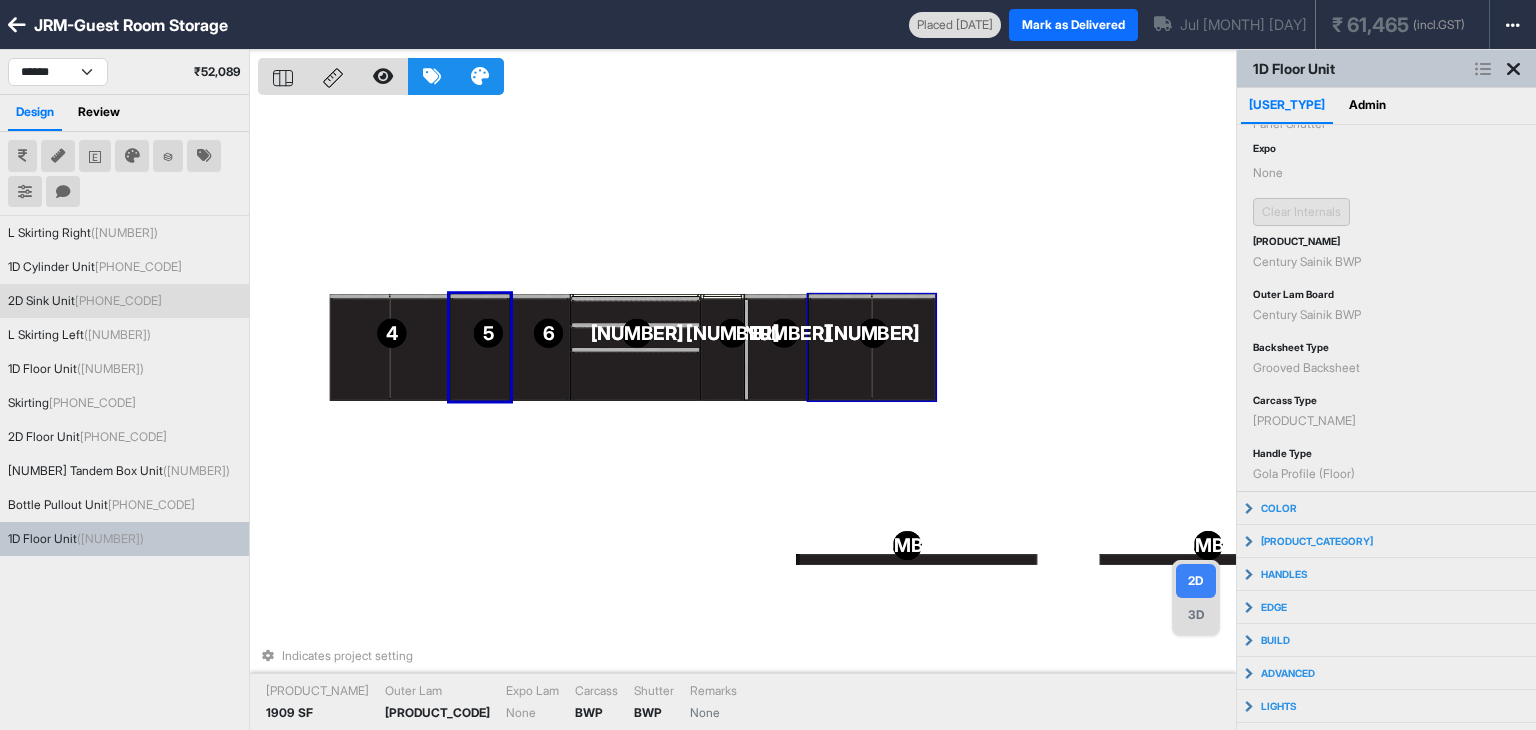 scroll, scrollTop: 166, scrollLeft: 0, axis: vertical 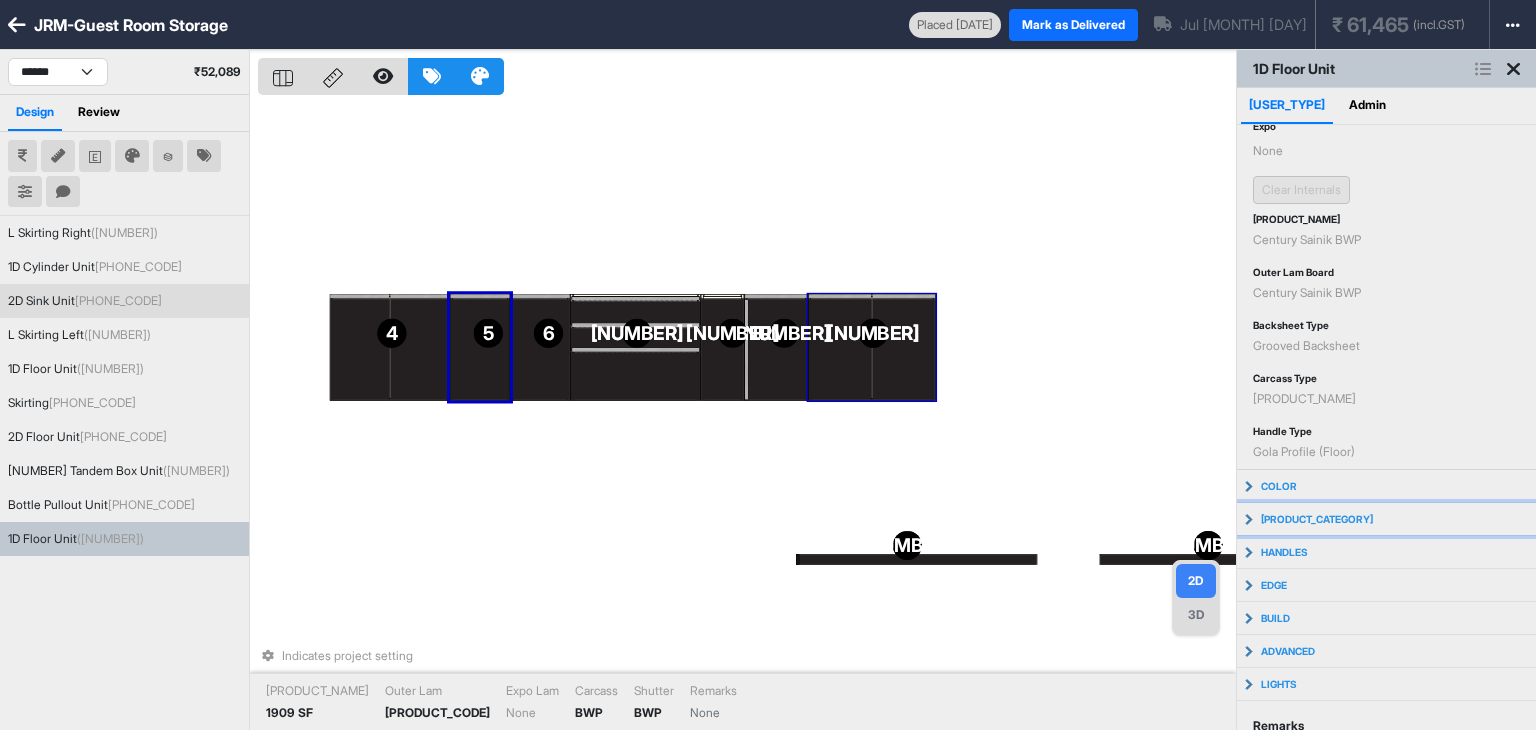 click on "[PRODUCT_CATEGORY]" at bounding box center [1386, 486] 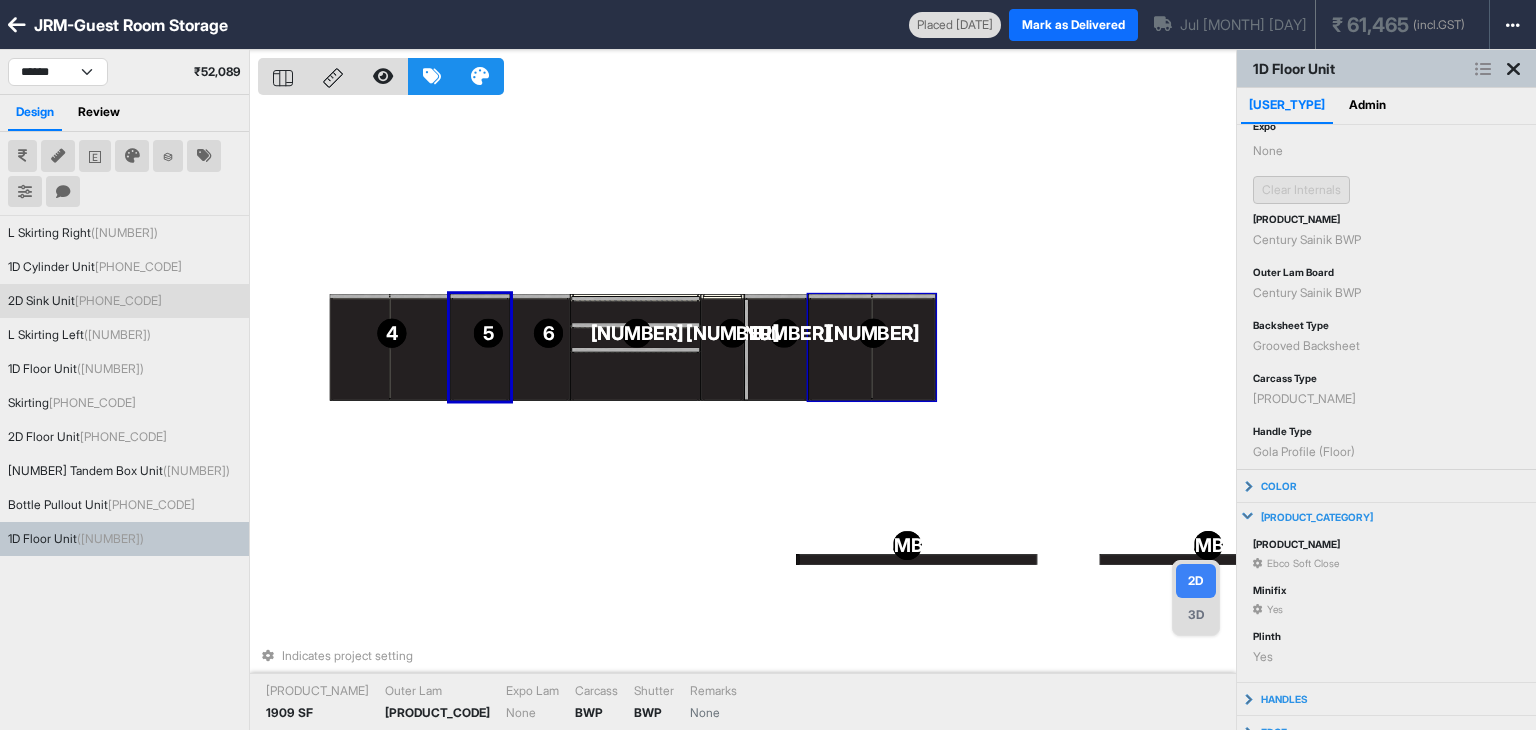click on "[PRODUCT_CATEGORY]" at bounding box center (1386, 486) 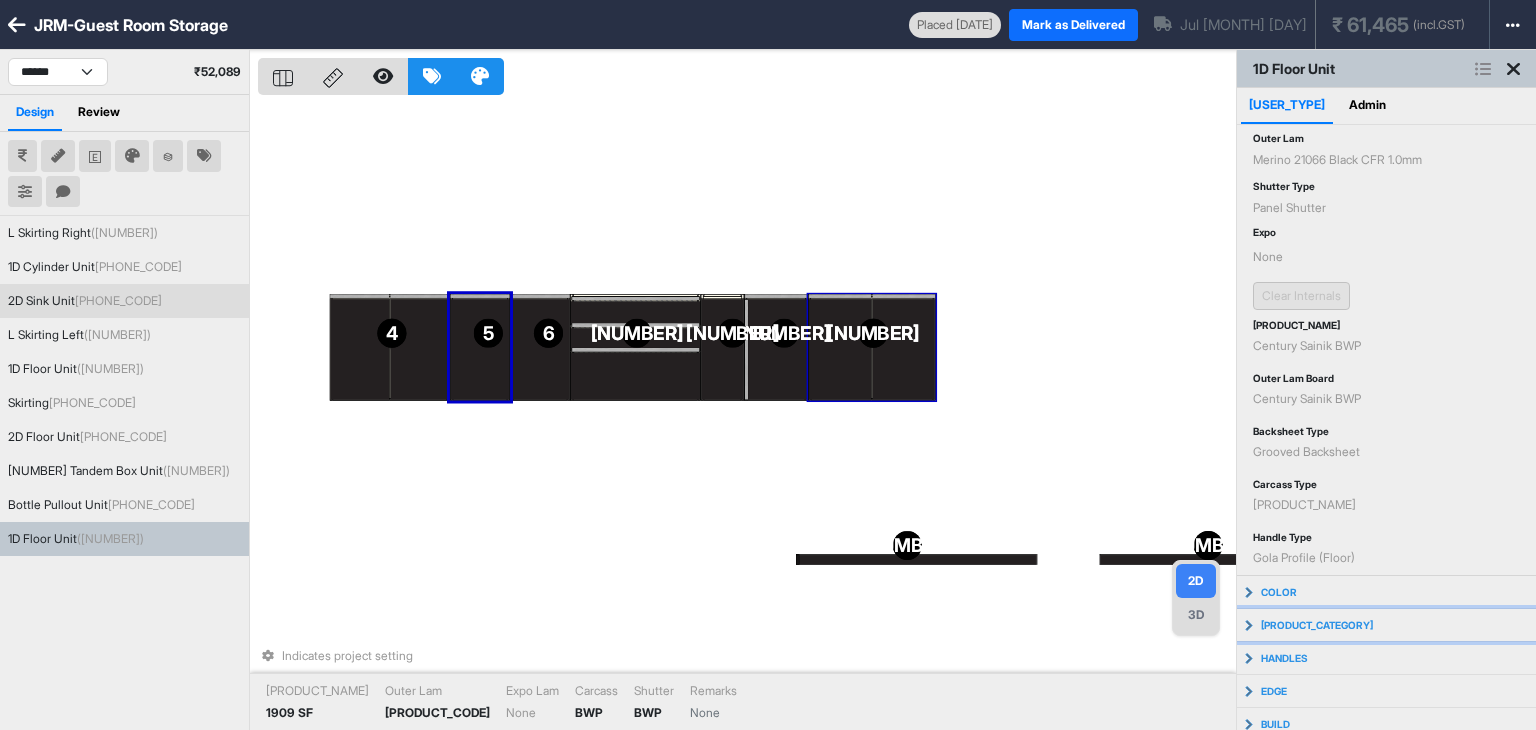 scroll, scrollTop: 0, scrollLeft: 0, axis: both 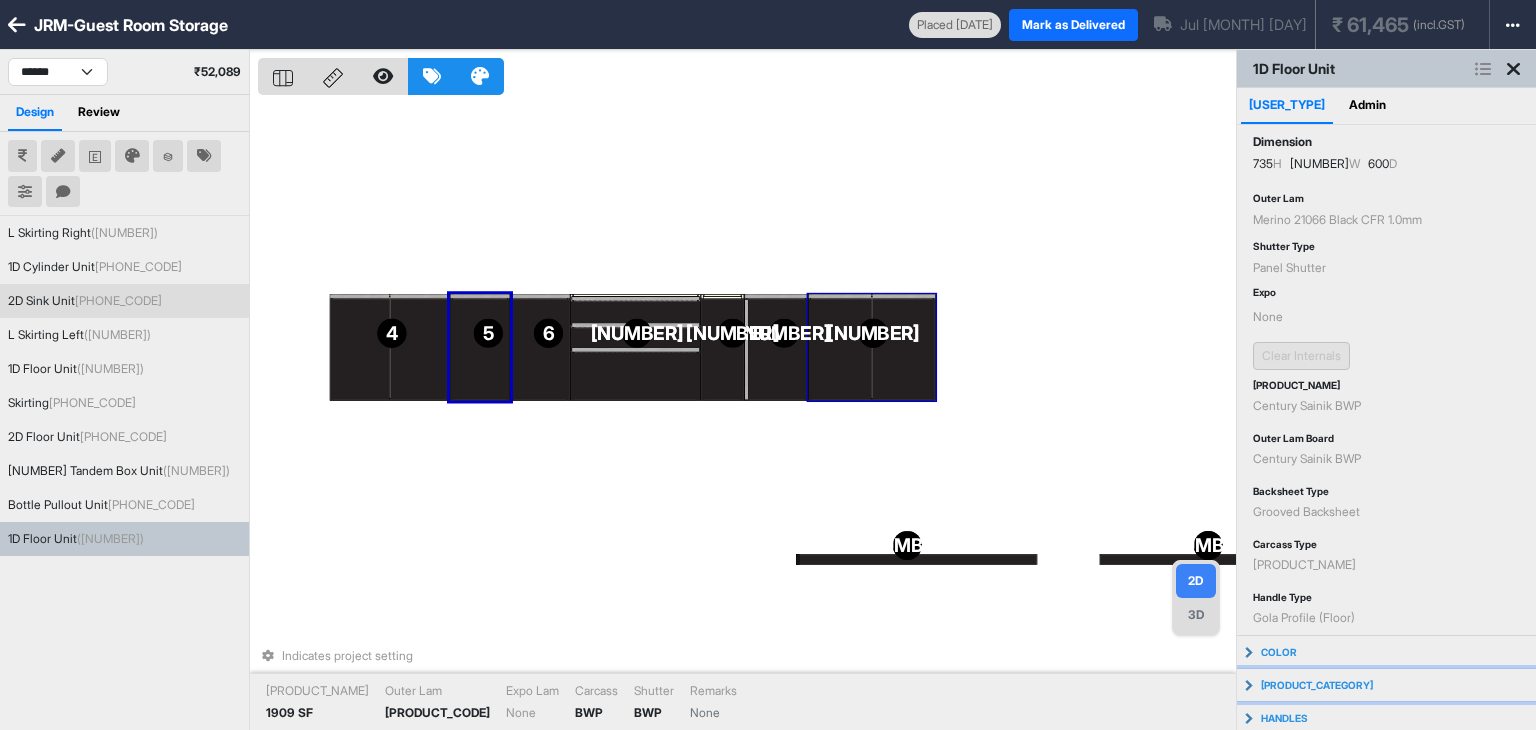 type 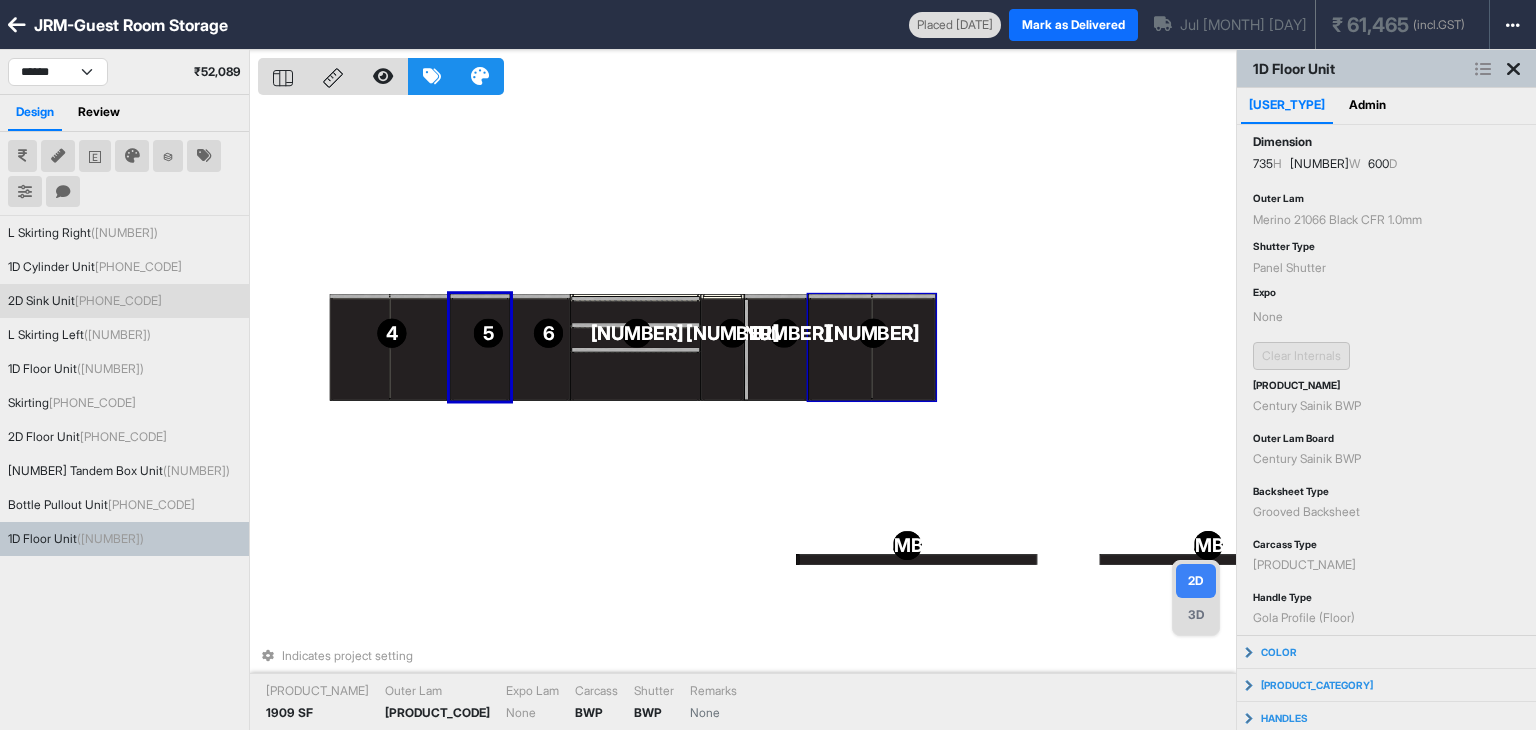 click at bounding box center (1513, 69) 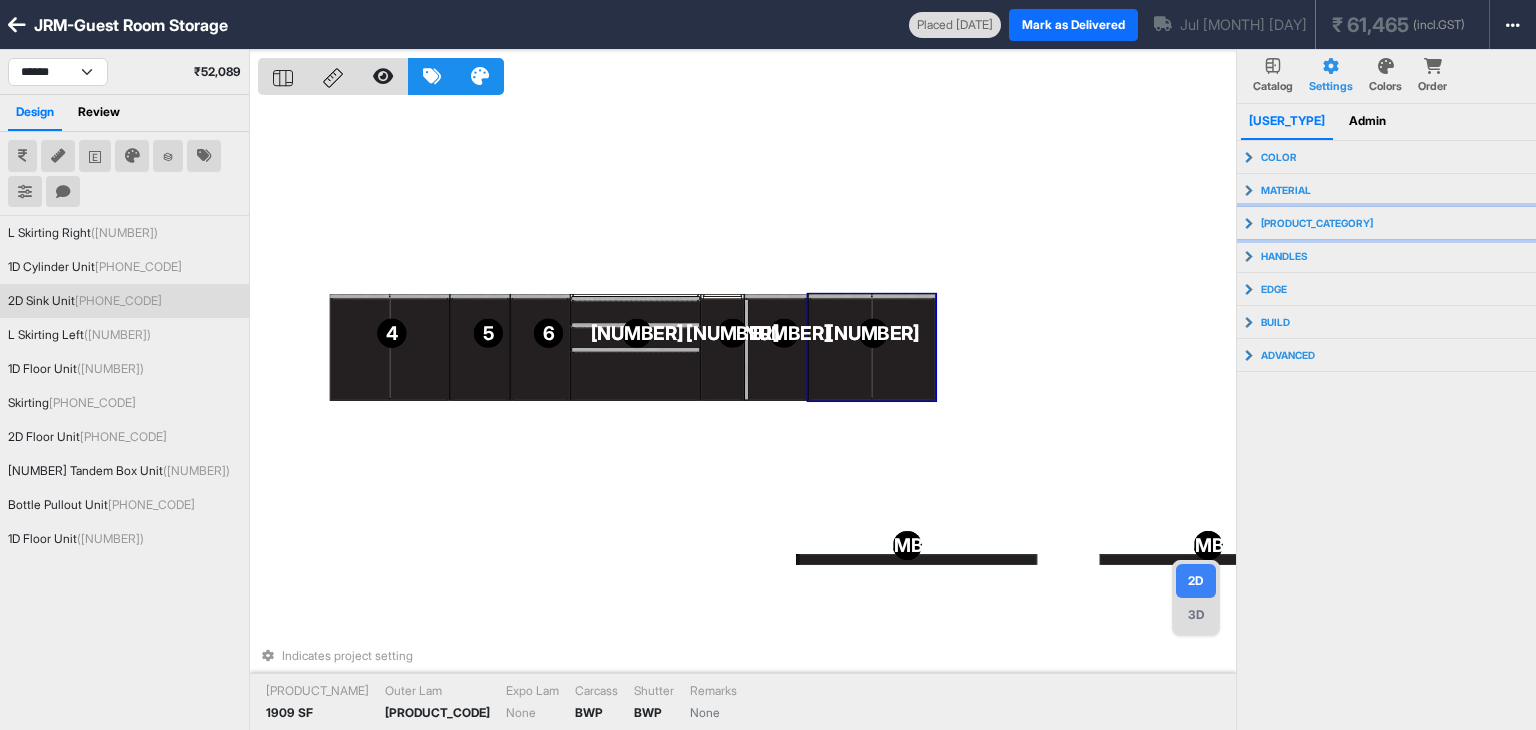 click on "[PRODUCT_CATEGORY]" at bounding box center (1279, 157) 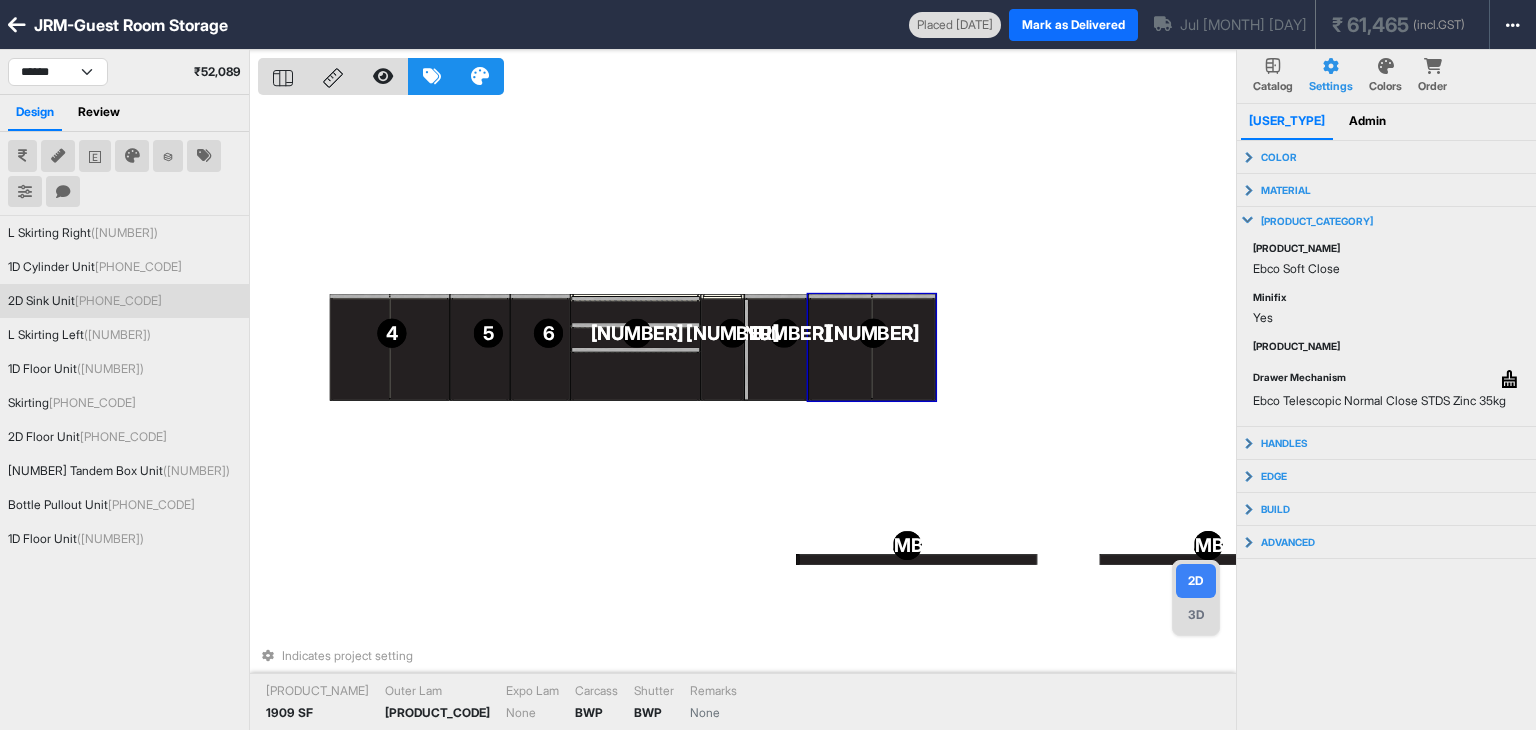 type 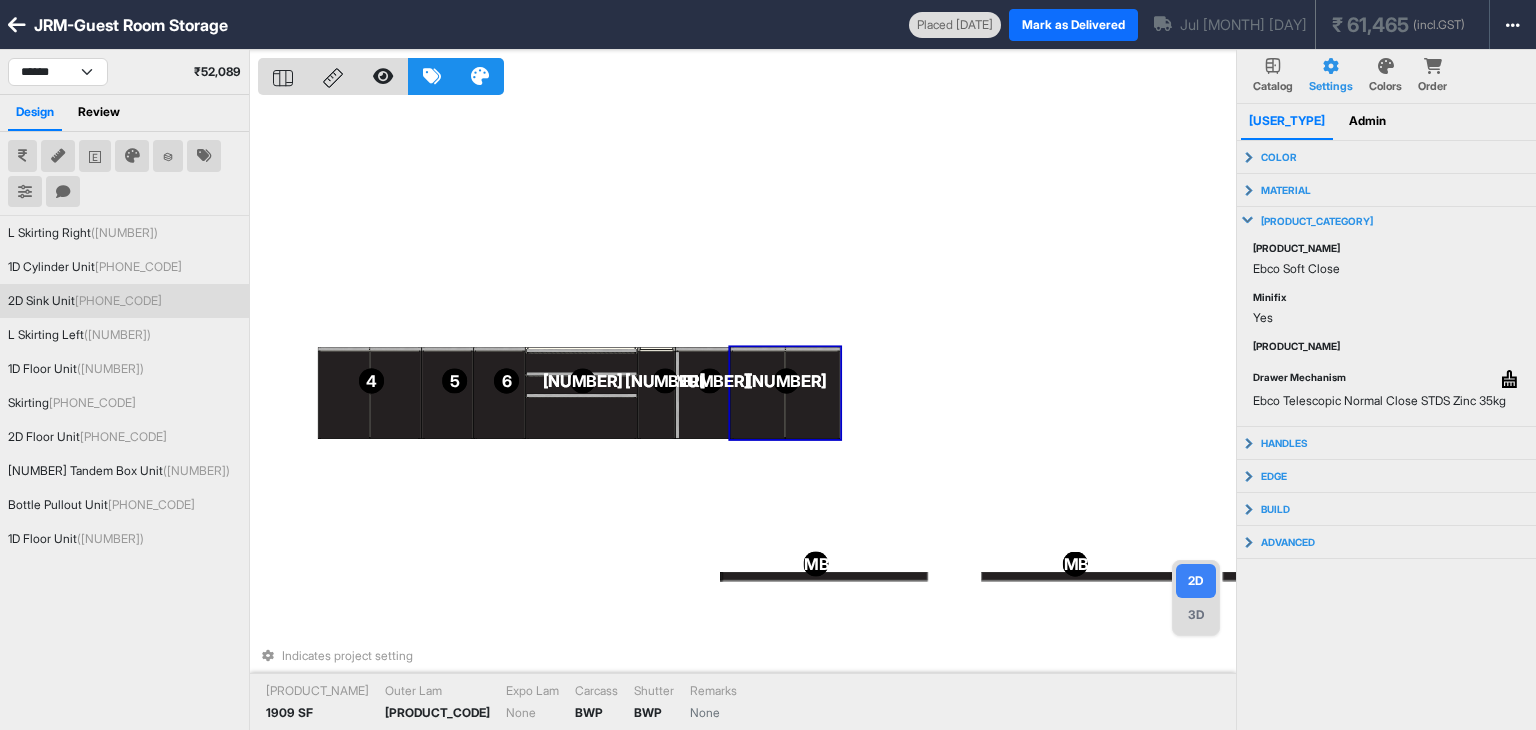 click on "Catalog" at bounding box center [1273, 86] 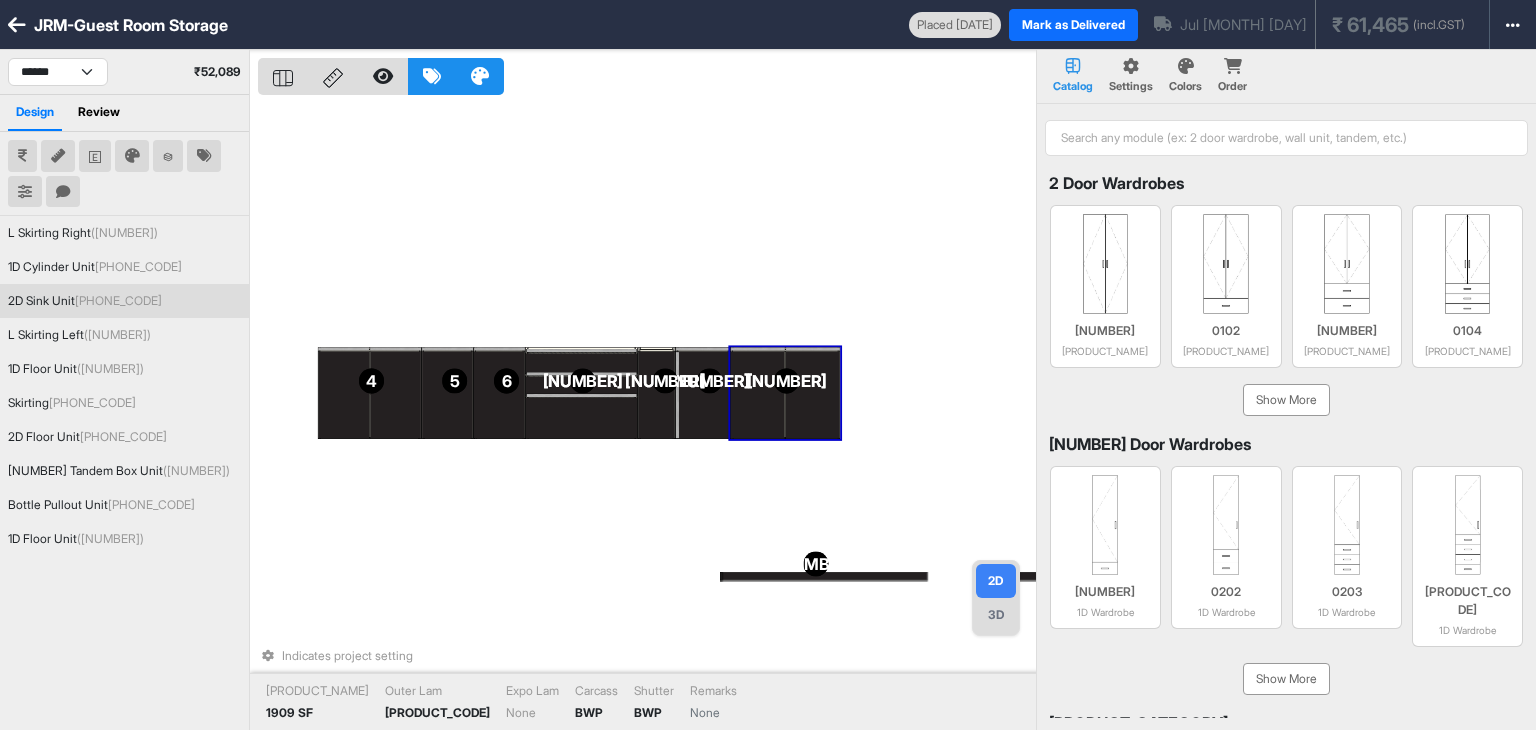 click on "Settings" at bounding box center [1131, 86] 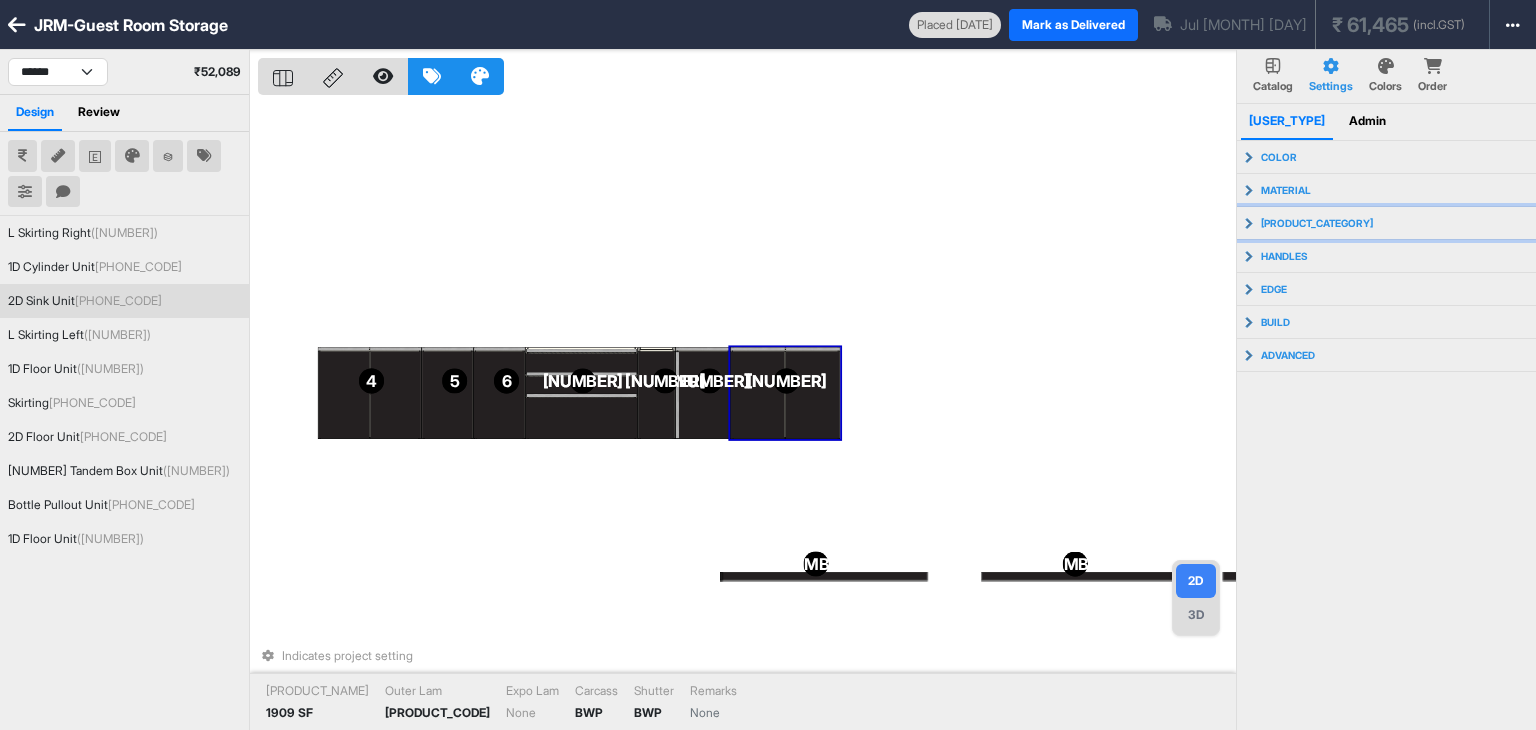 click on "[PRODUCT_CATEGORY]" at bounding box center (1387, 157) 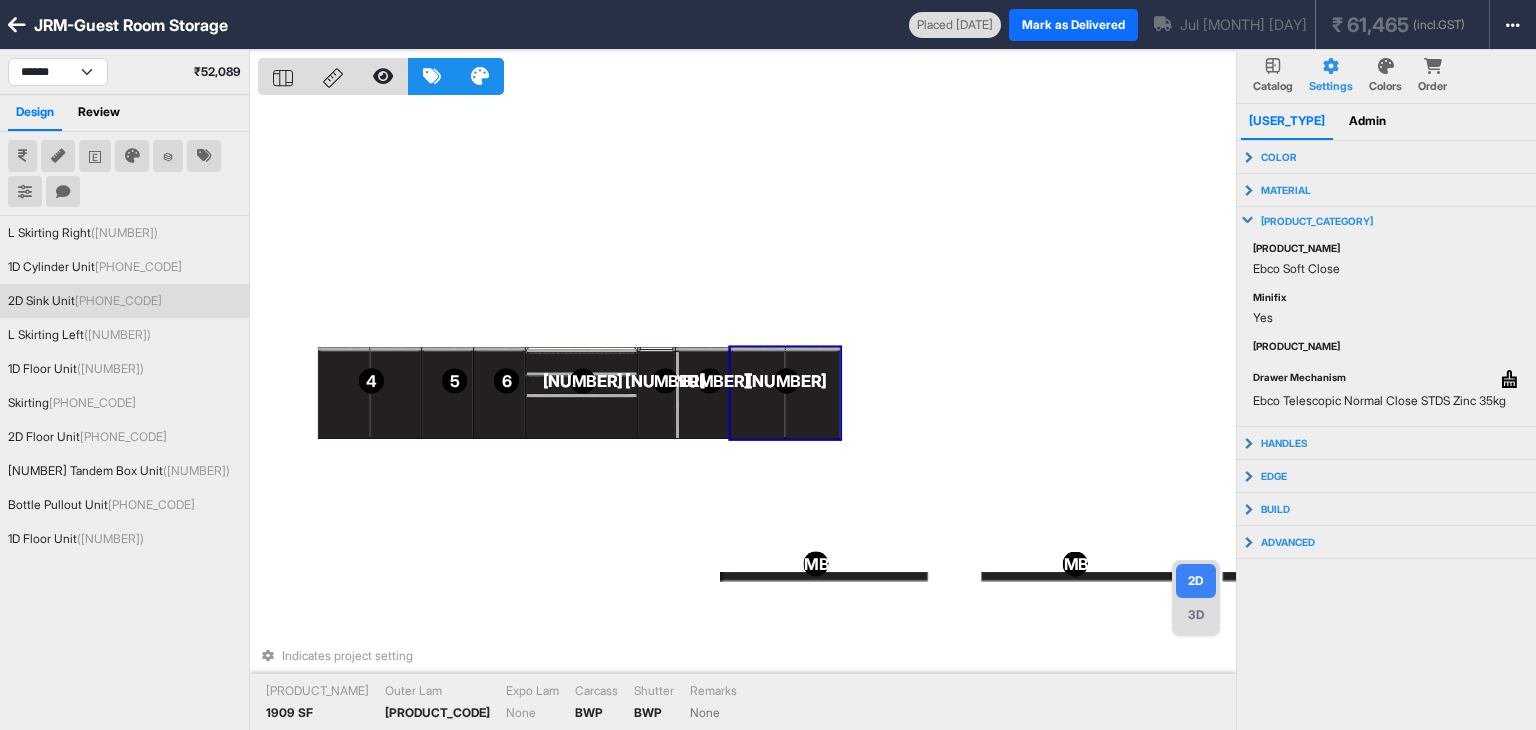 click on "[PRODUCT_CATEGORY]" at bounding box center (1387, 157) 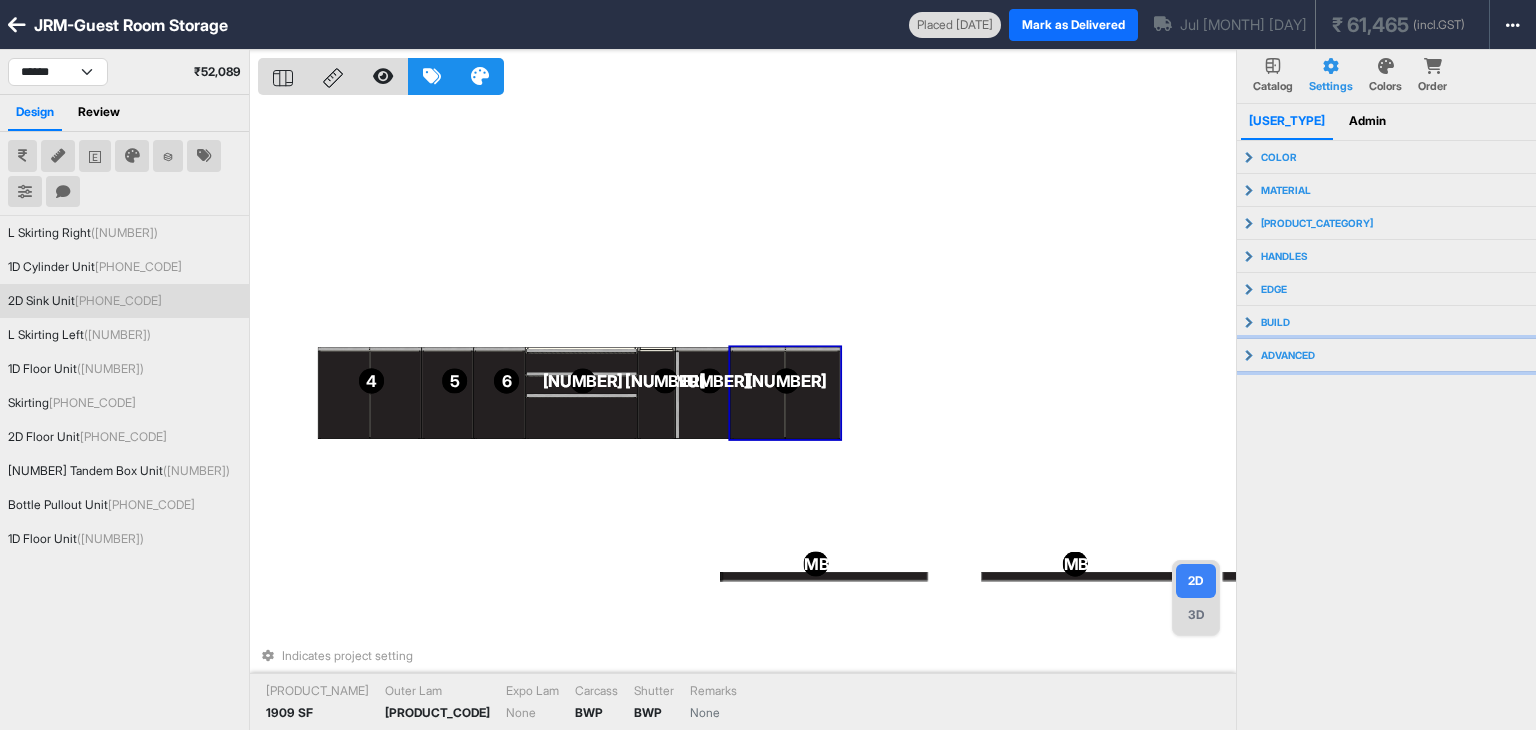 click on "advanced" at bounding box center [1387, 157] 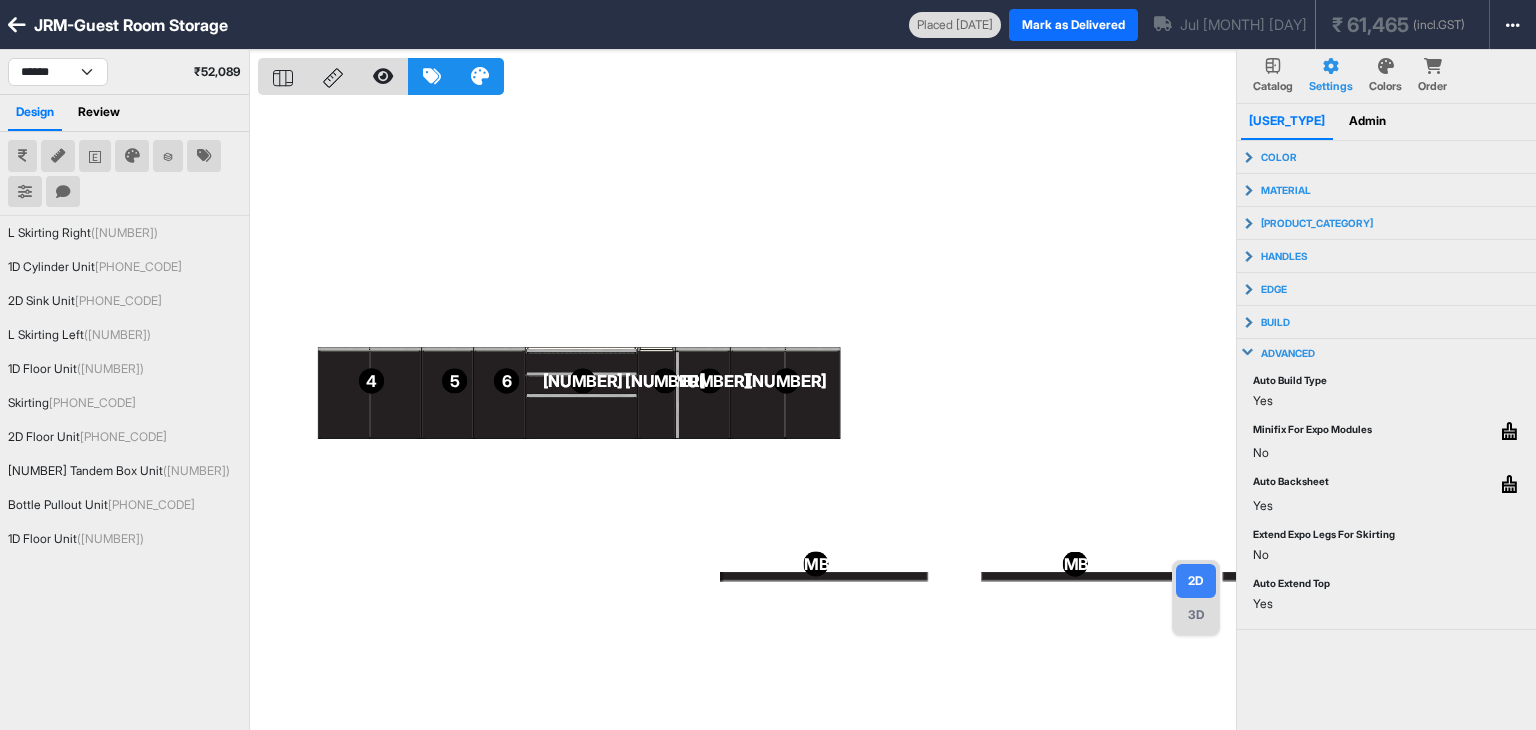 click on "2 2 6 6 10 10 1 1 9 9 3 3 4 4 7 7 8 8 5 5" at bounding box center (747, 415) 